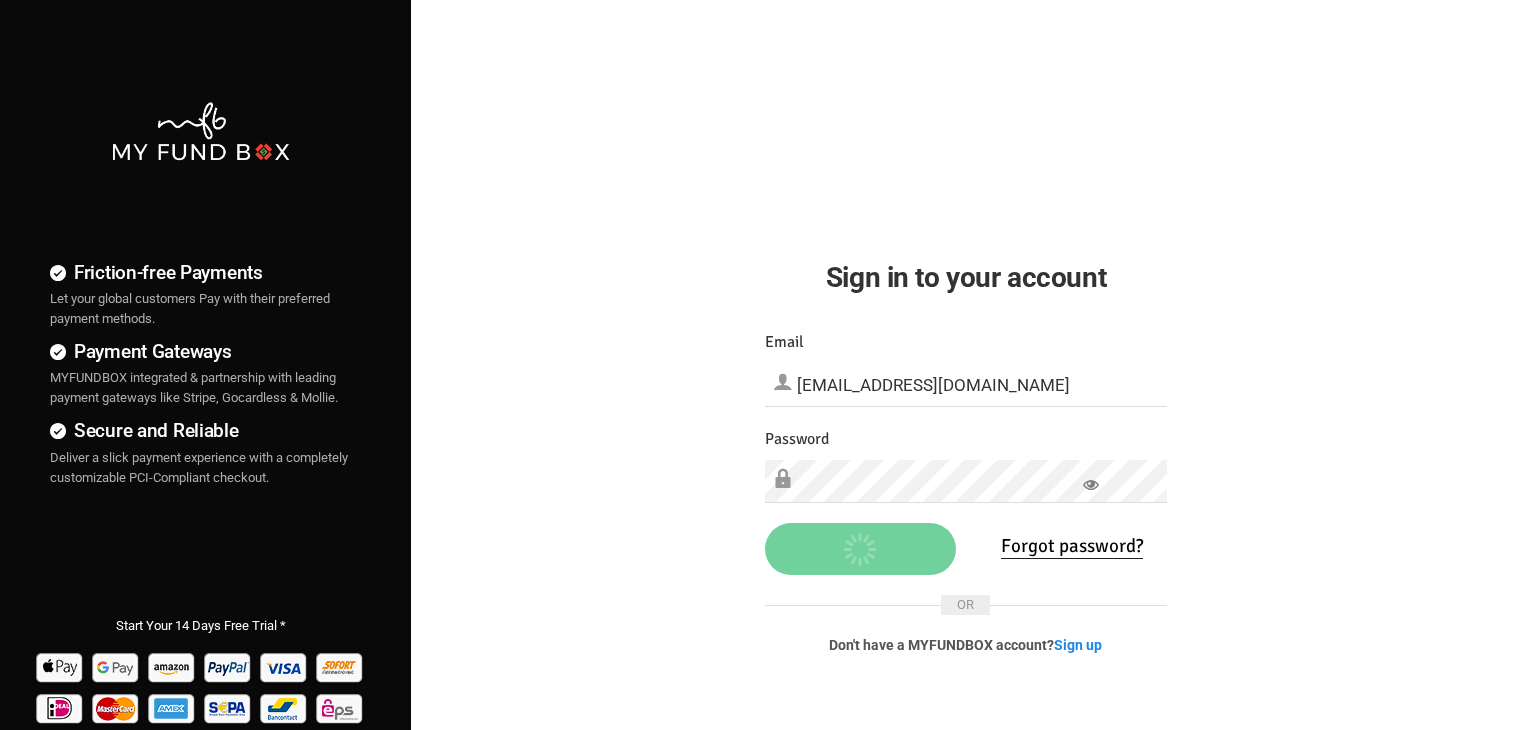 scroll, scrollTop: 0, scrollLeft: 0, axis: both 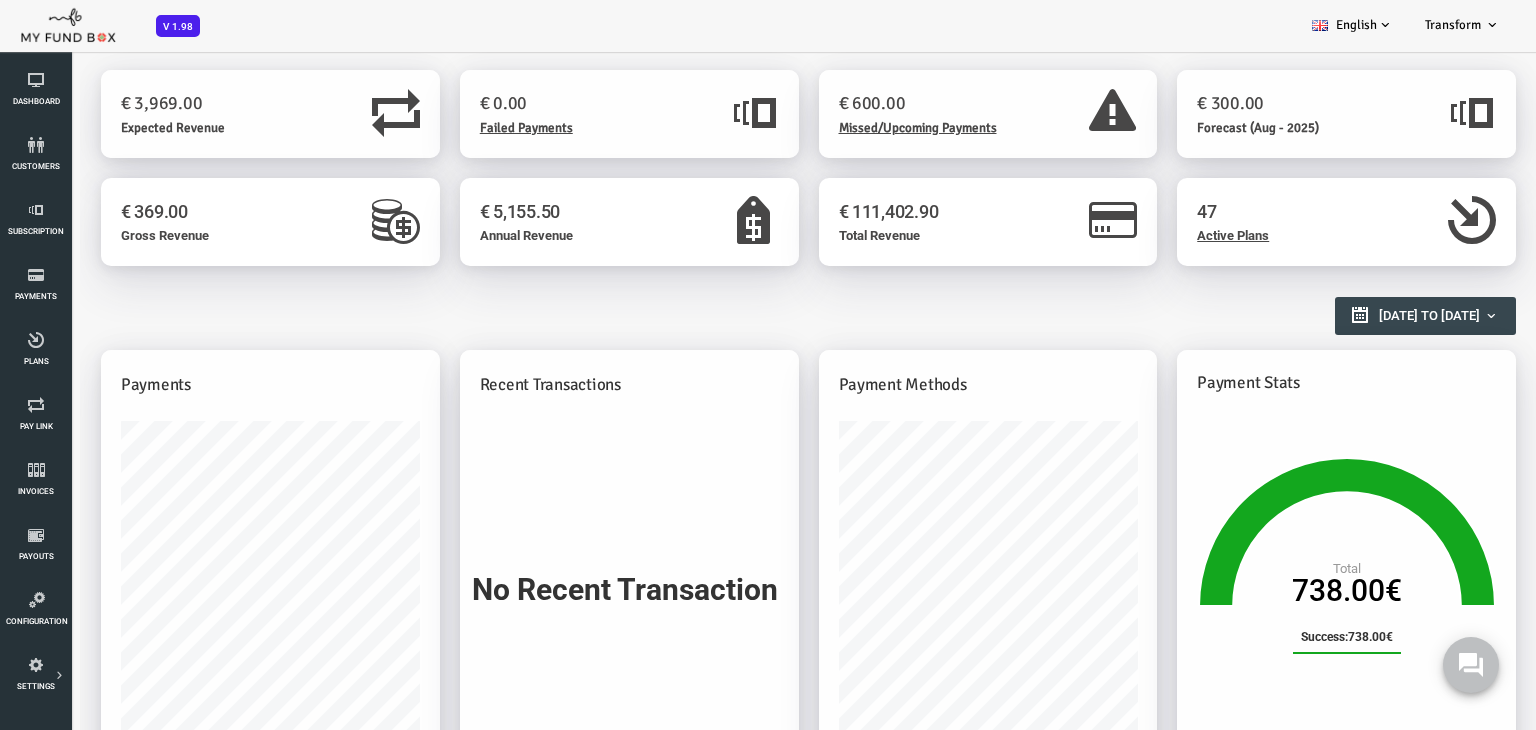 click on "Failed Payments" at bounding box center [465, 128] 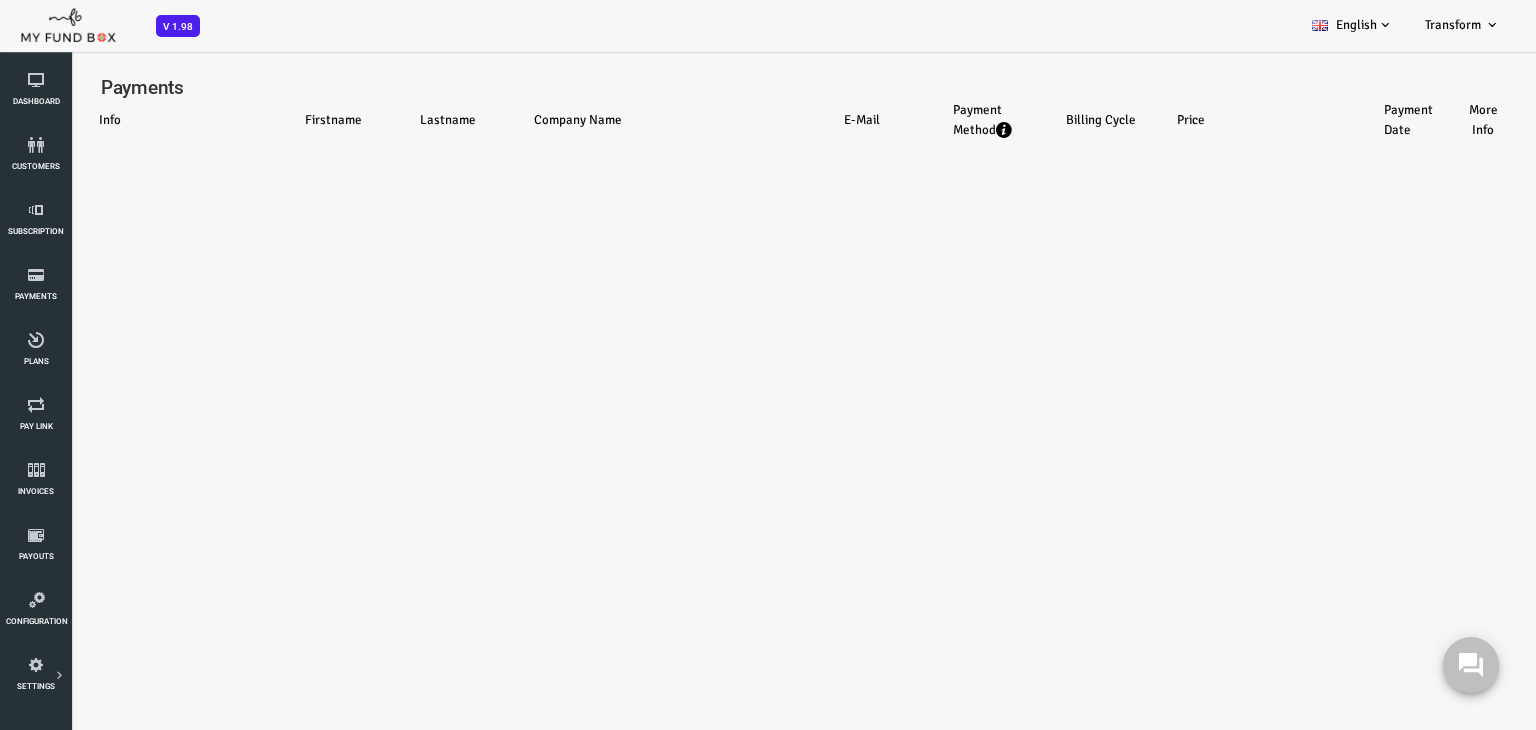 scroll, scrollTop: 0, scrollLeft: 0, axis: both 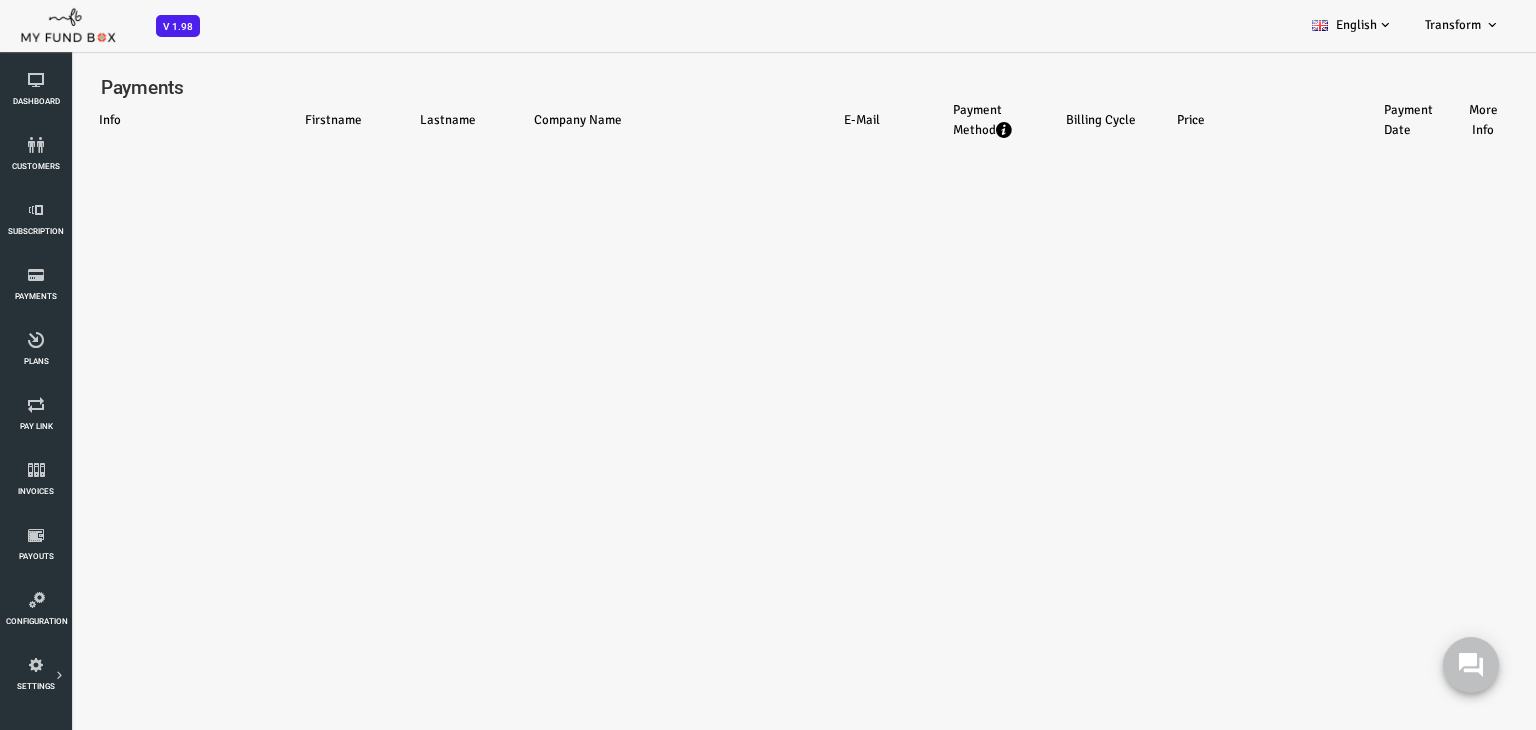select on "100" 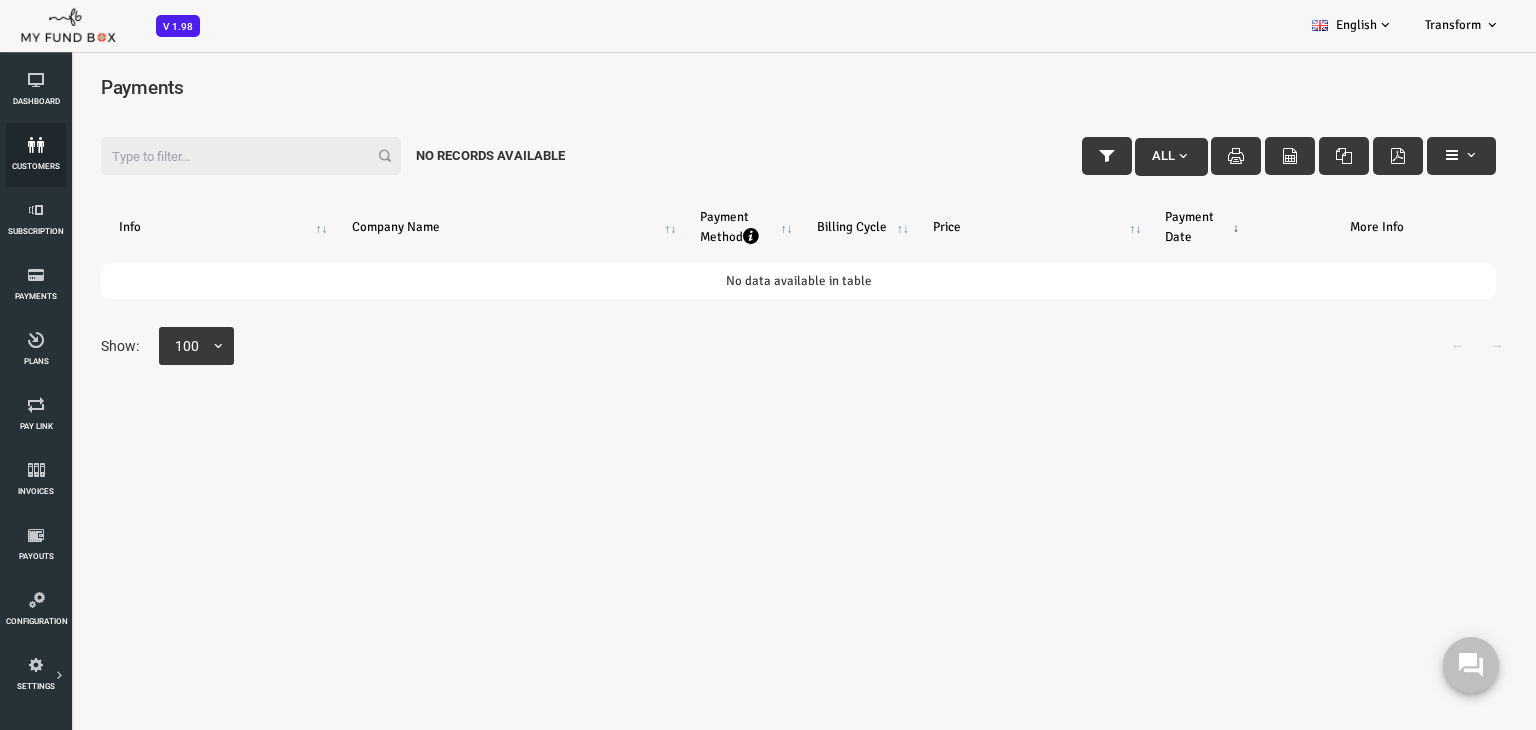 click on "customers" at bounding box center (0, 0) 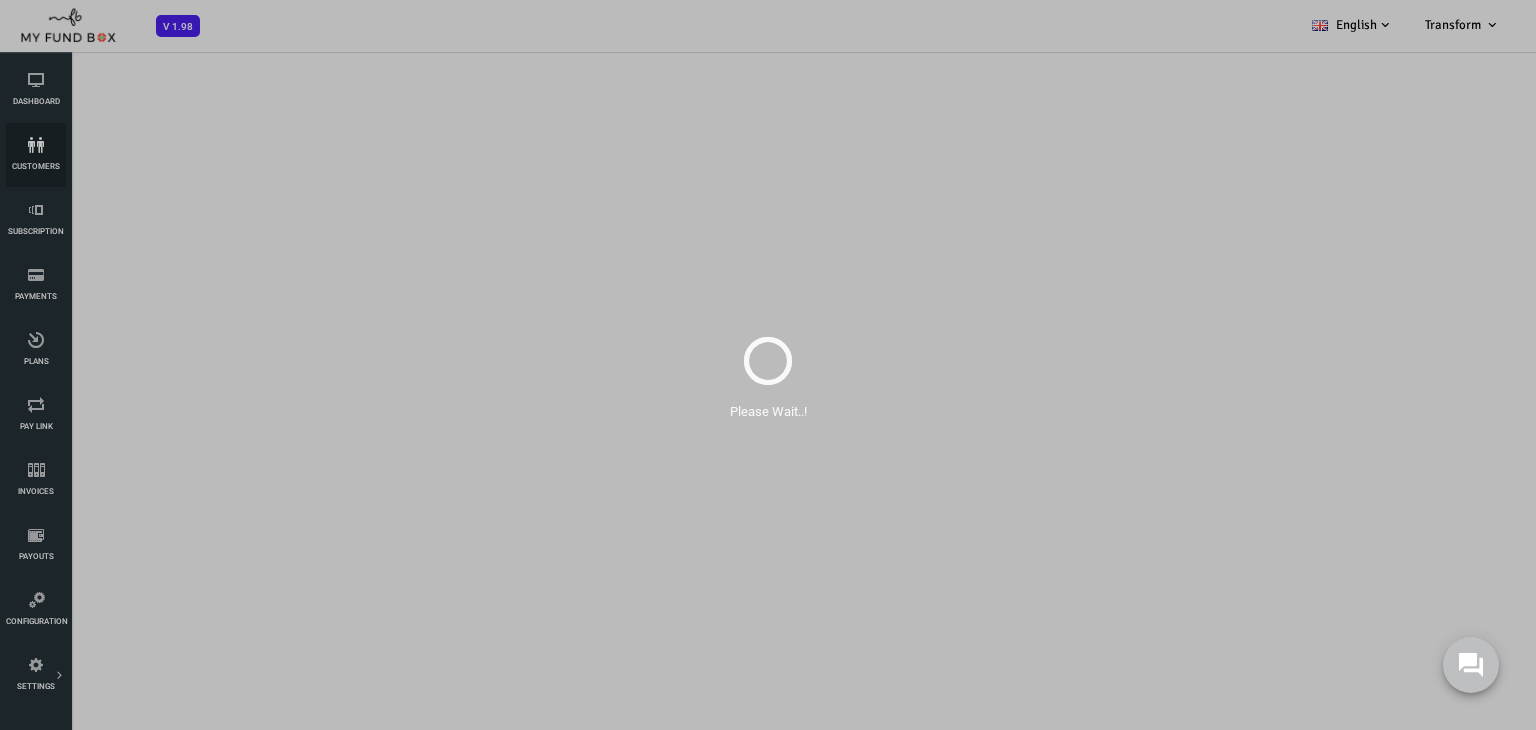 scroll, scrollTop: 0, scrollLeft: 0, axis: both 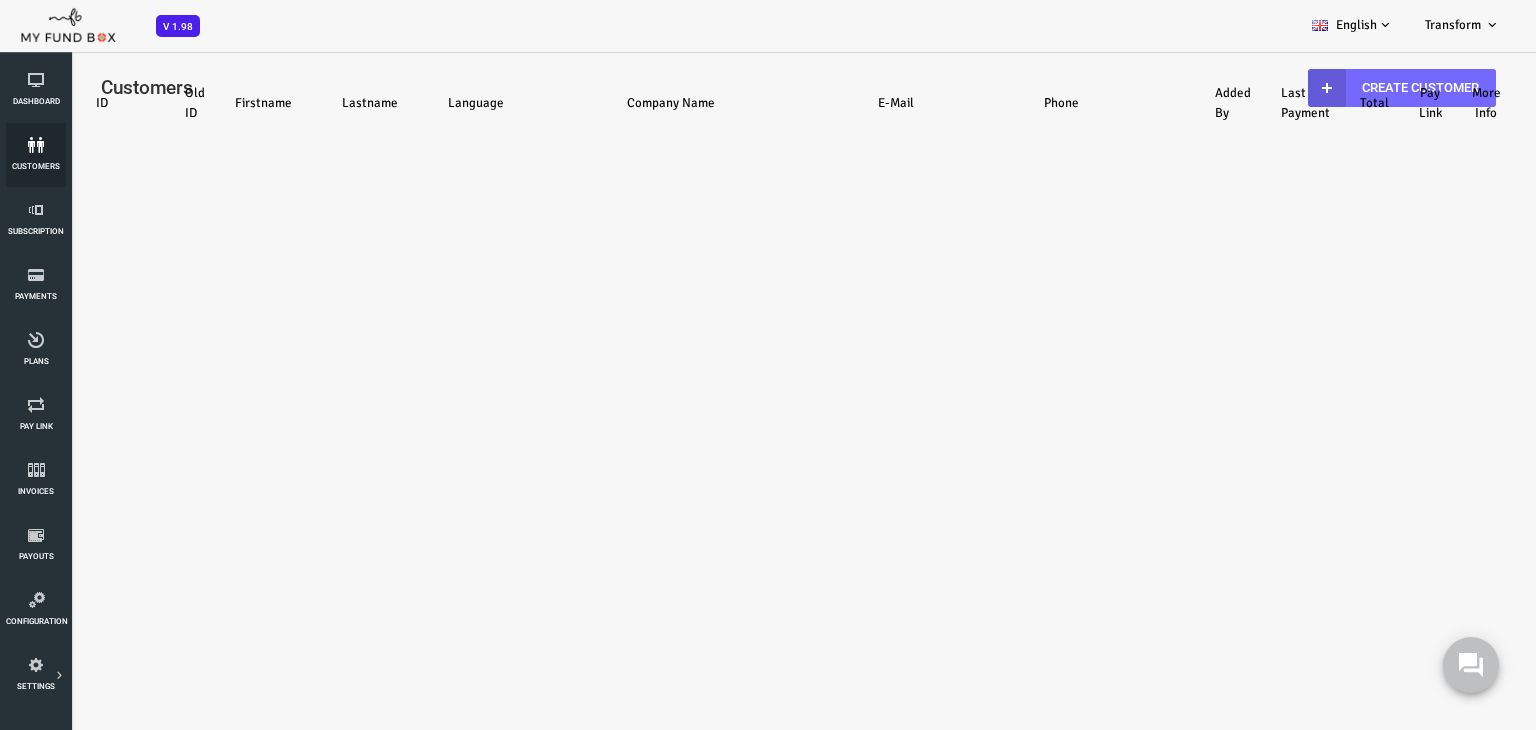 select on "100" 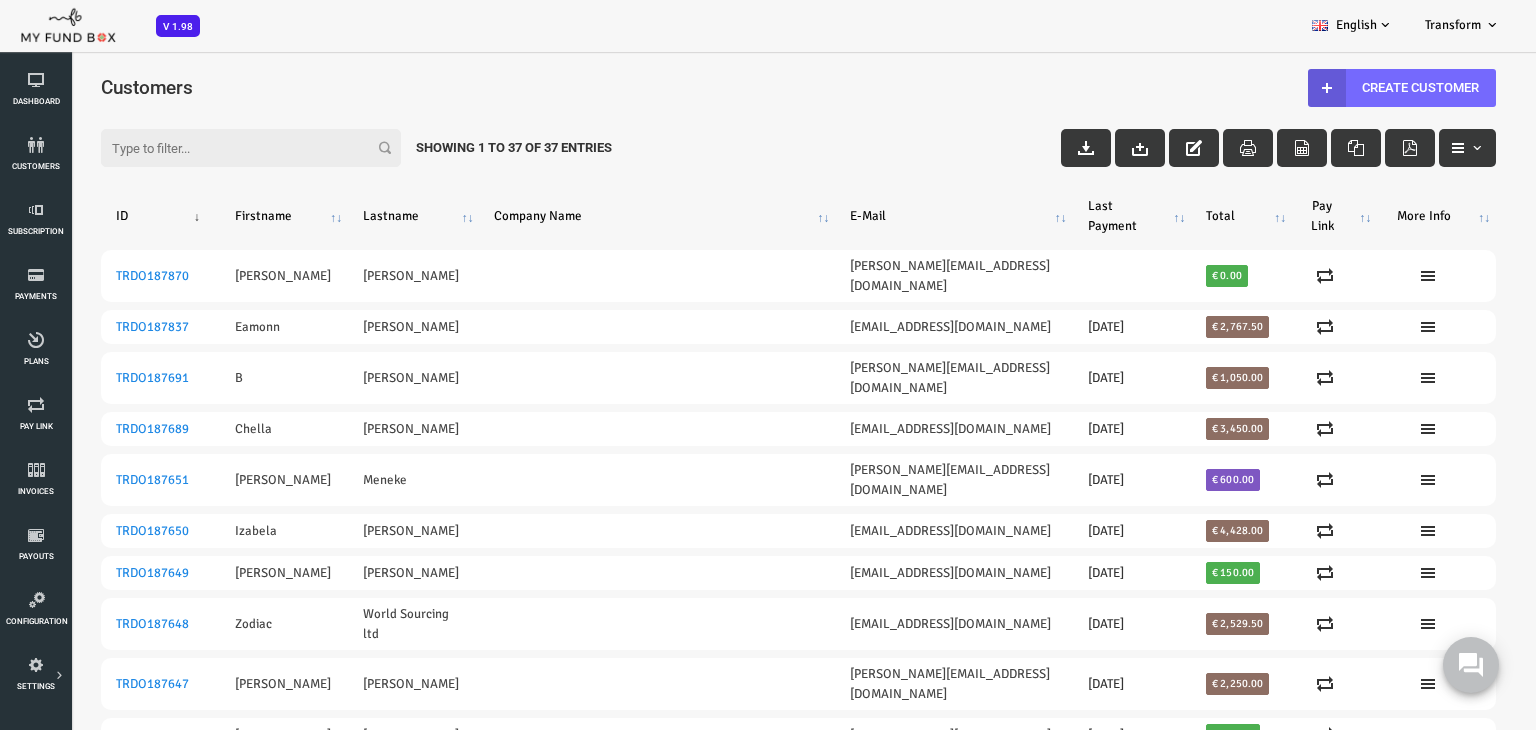 click on "Filter:" at bounding box center (190, 148) 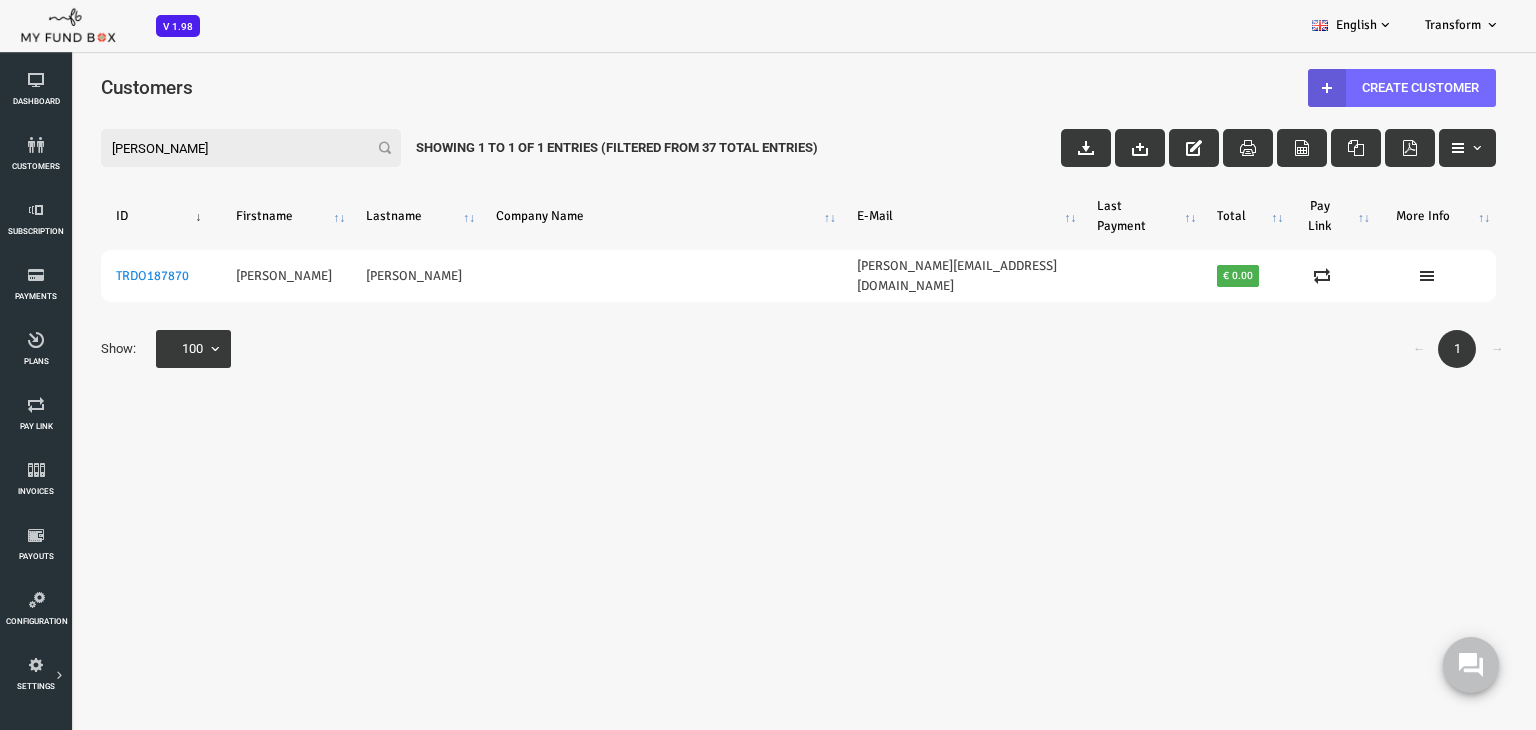 type on "travis" 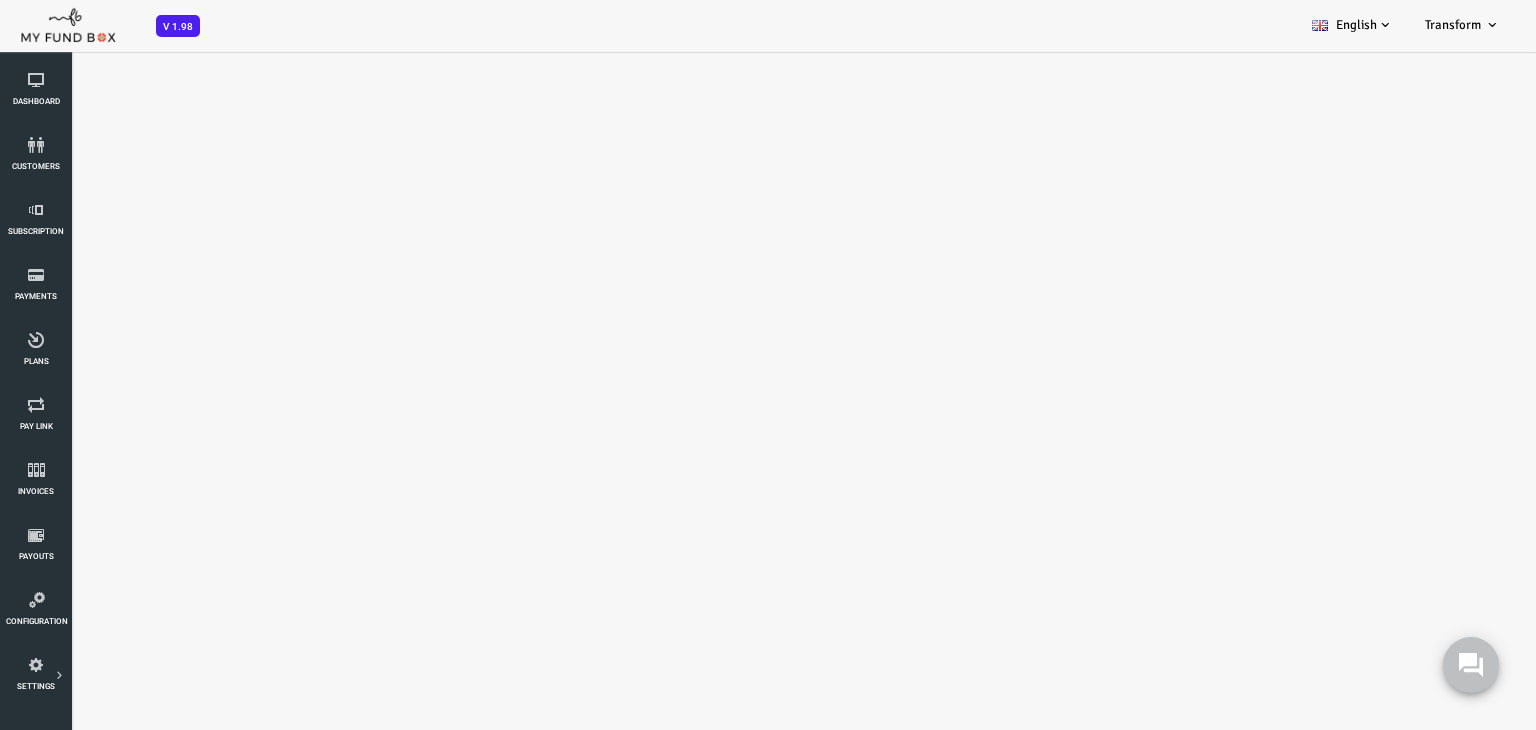 scroll, scrollTop: 0, scrollLeft: 0, axis: both 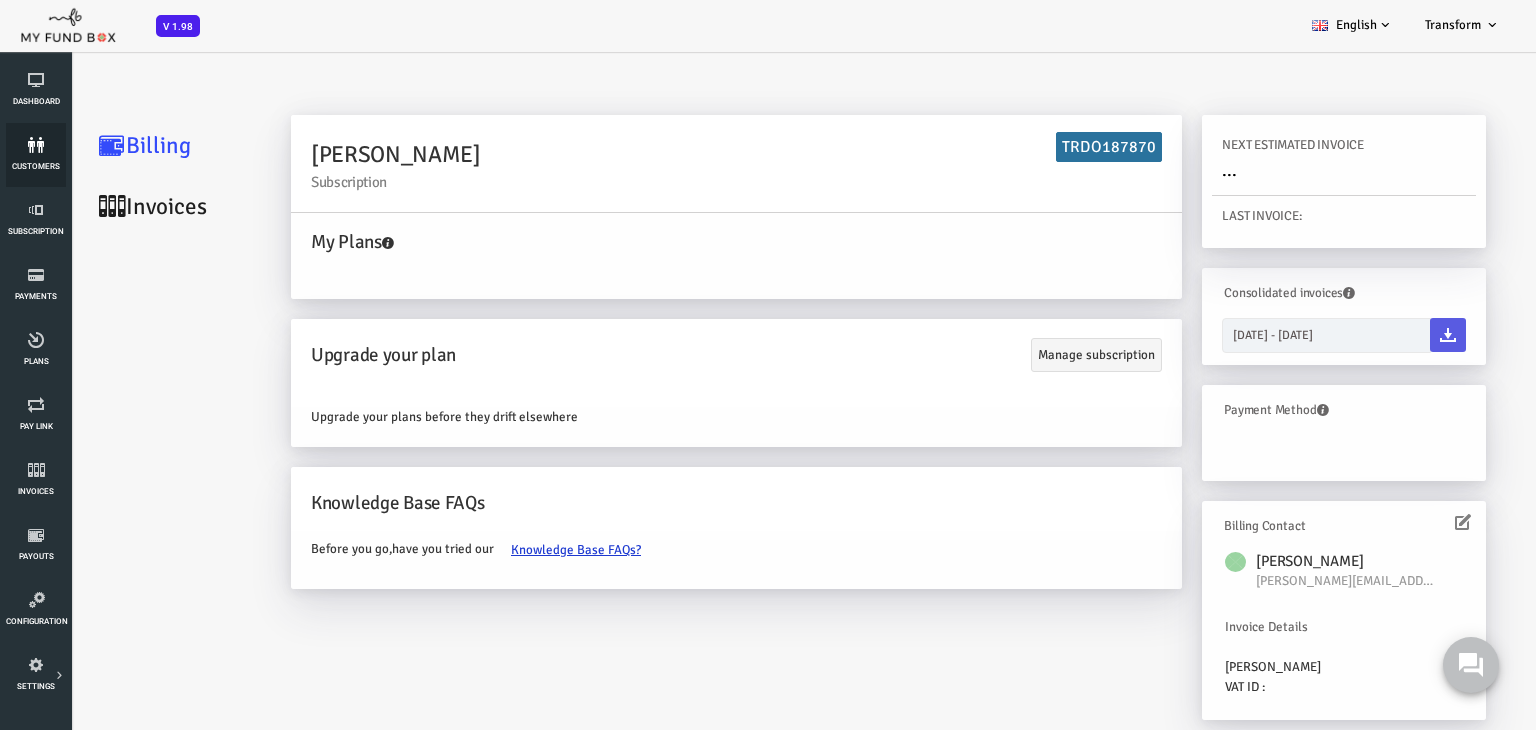 click on "customers" at bounding box center (36, 155) 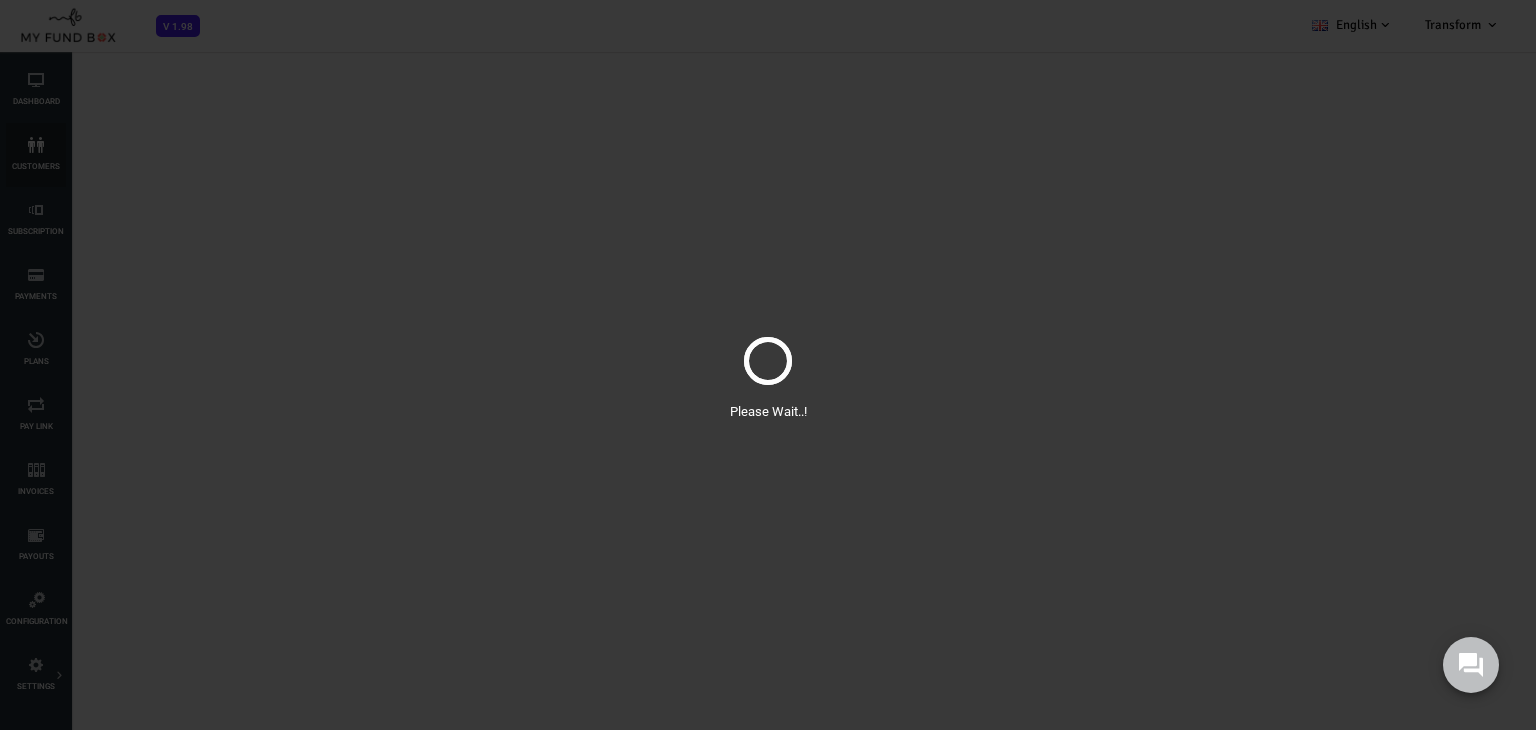 select on "100" 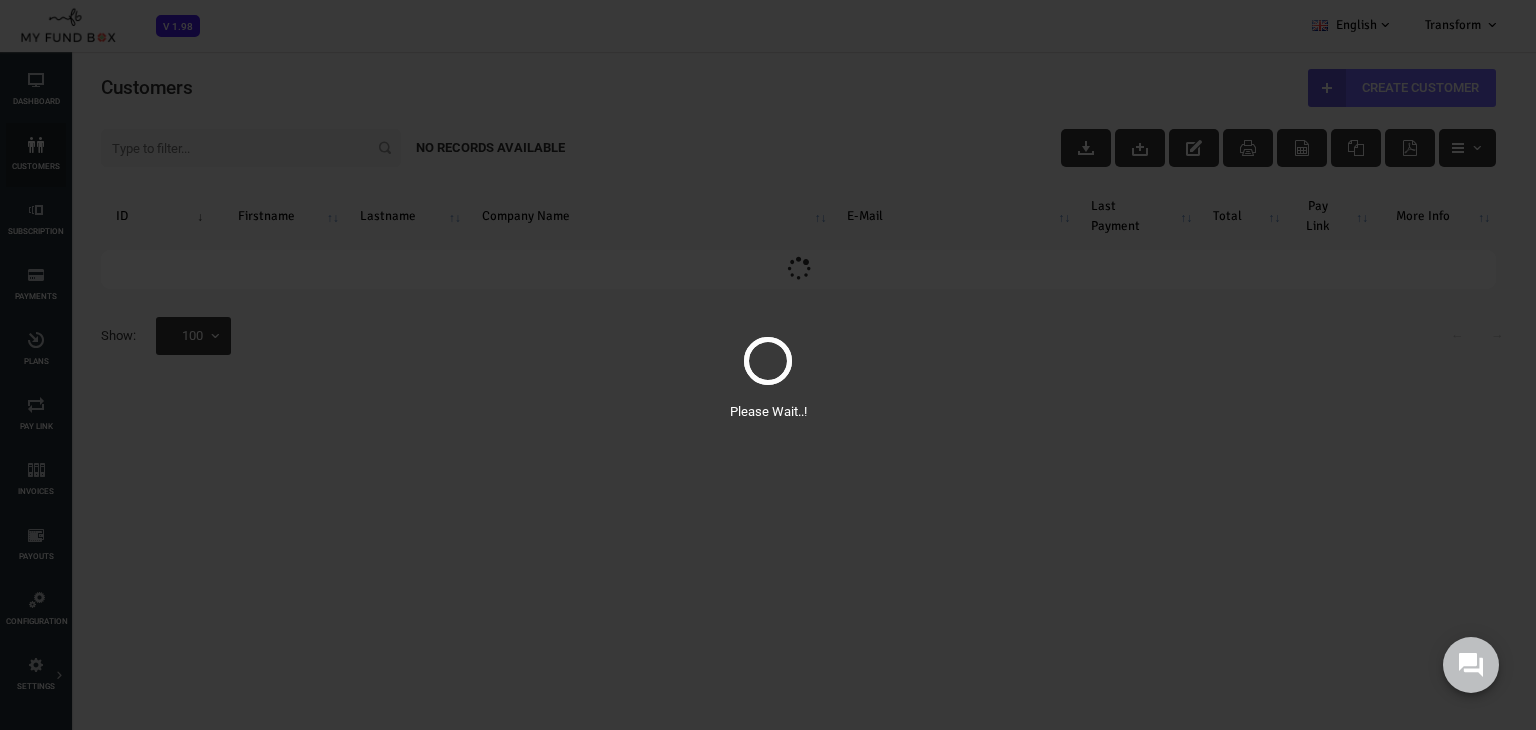 scroll, scrollTop: 0, scrollLeft: 0, axis: both 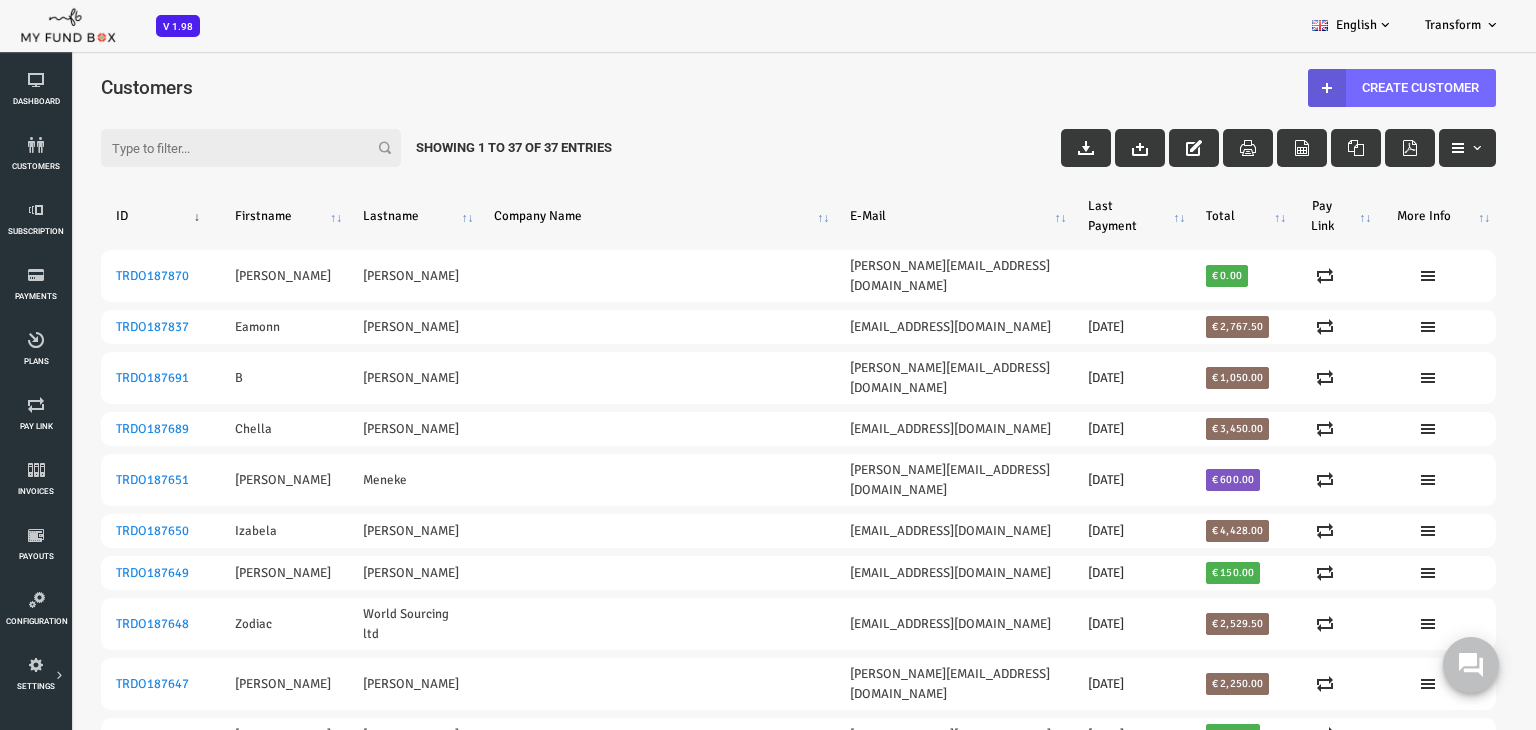 click on "Filter:" at bounding box center [190, 148] 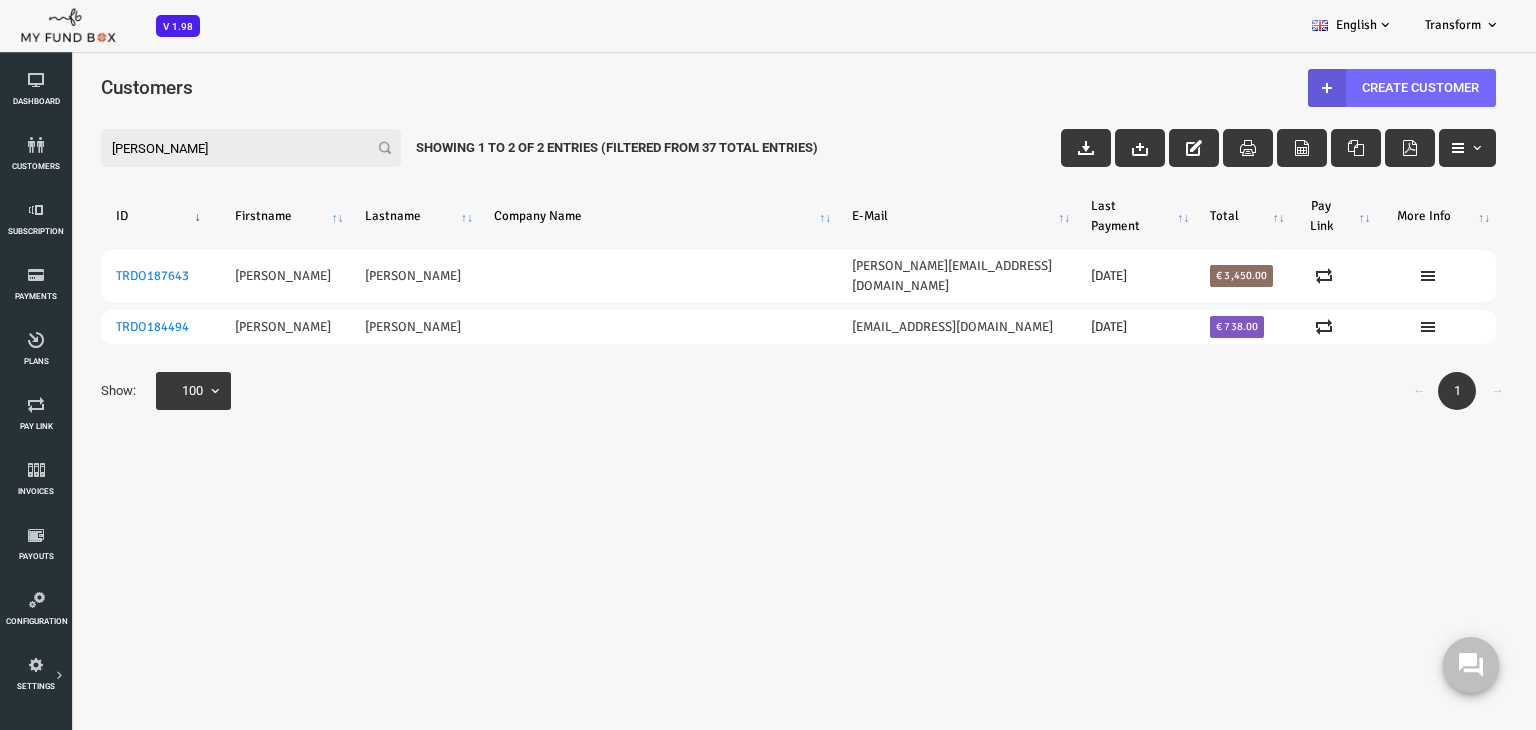 type on "dan" 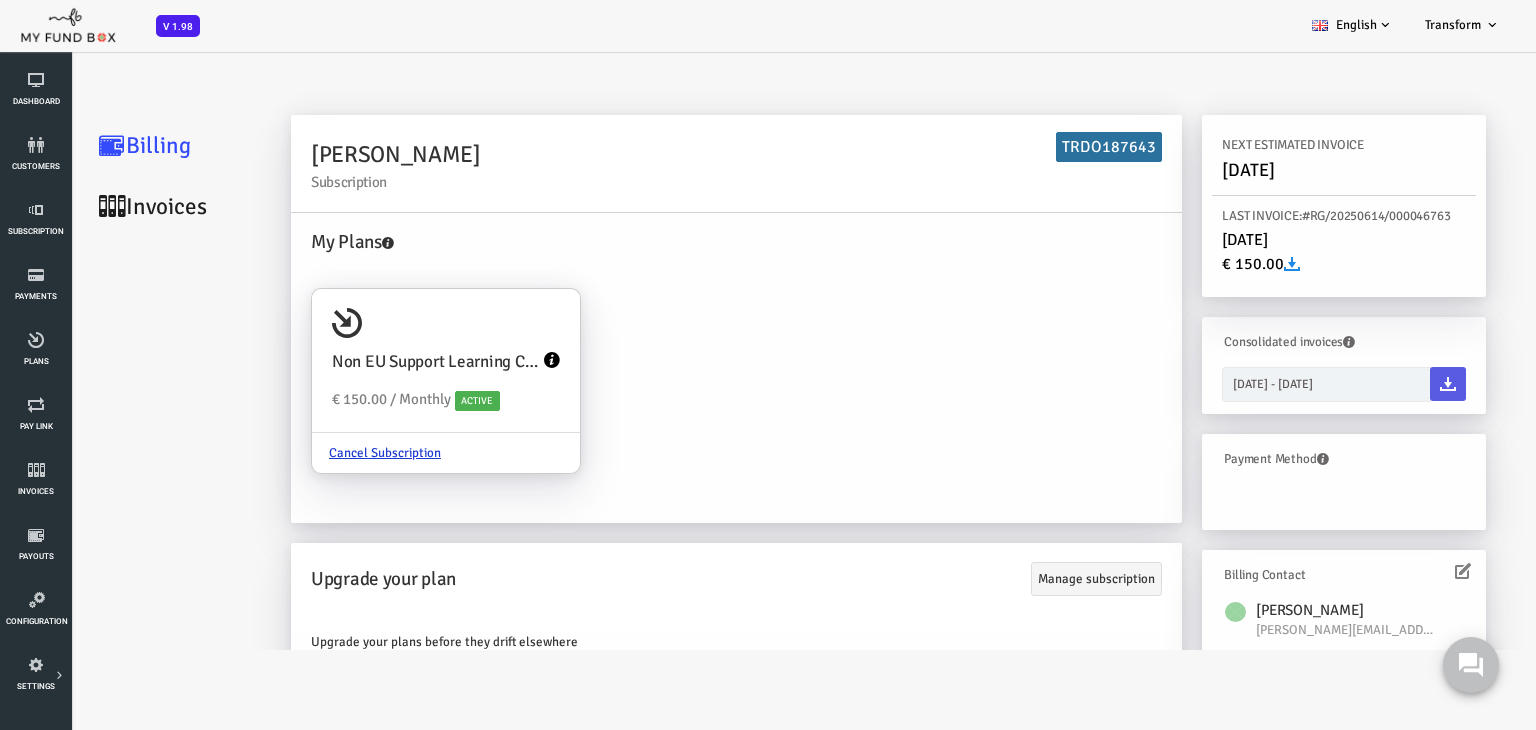 scroll, scrollTop: 0, scrollLeft: 0, axis: both 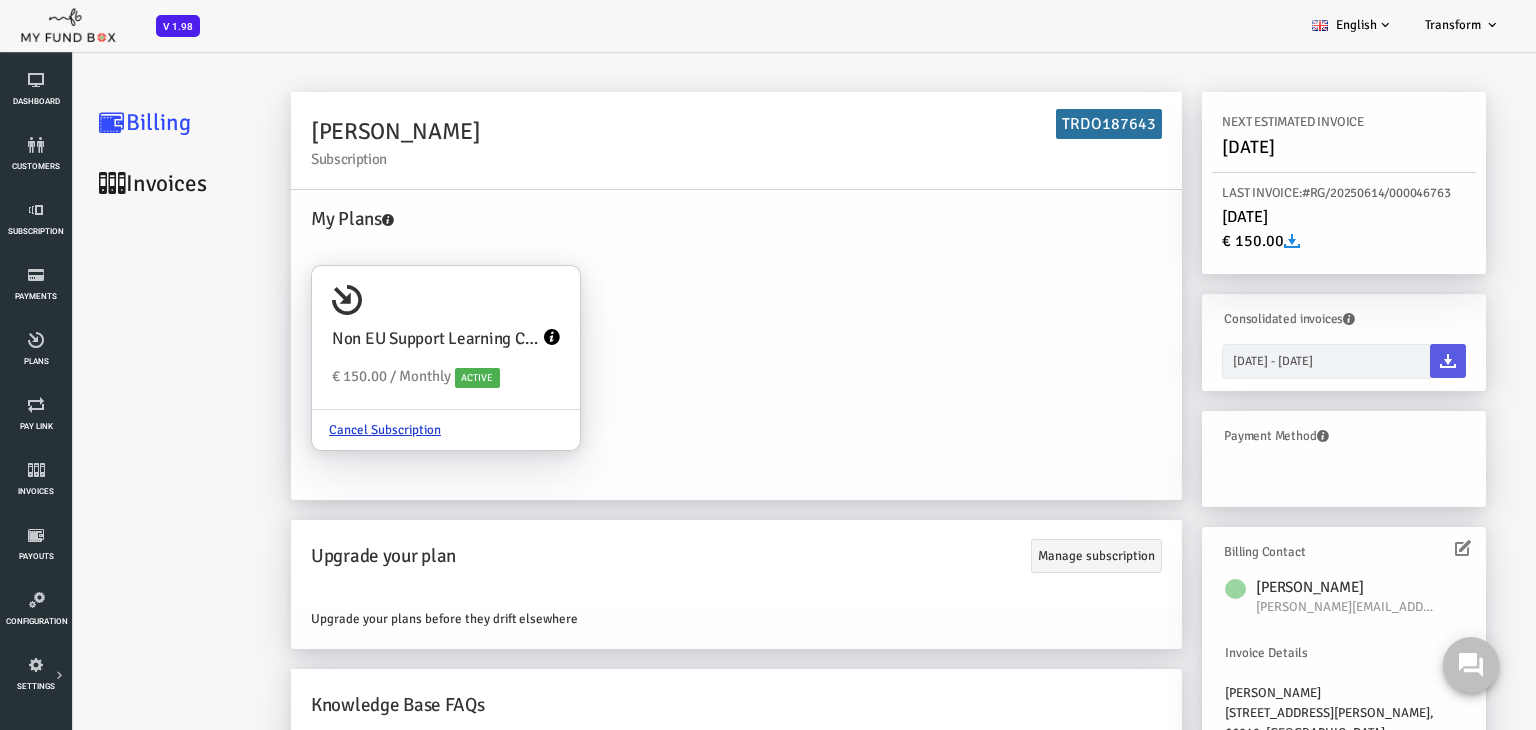 click on "Non EU Support Learning Council Community" at bounding box center [375, 339] 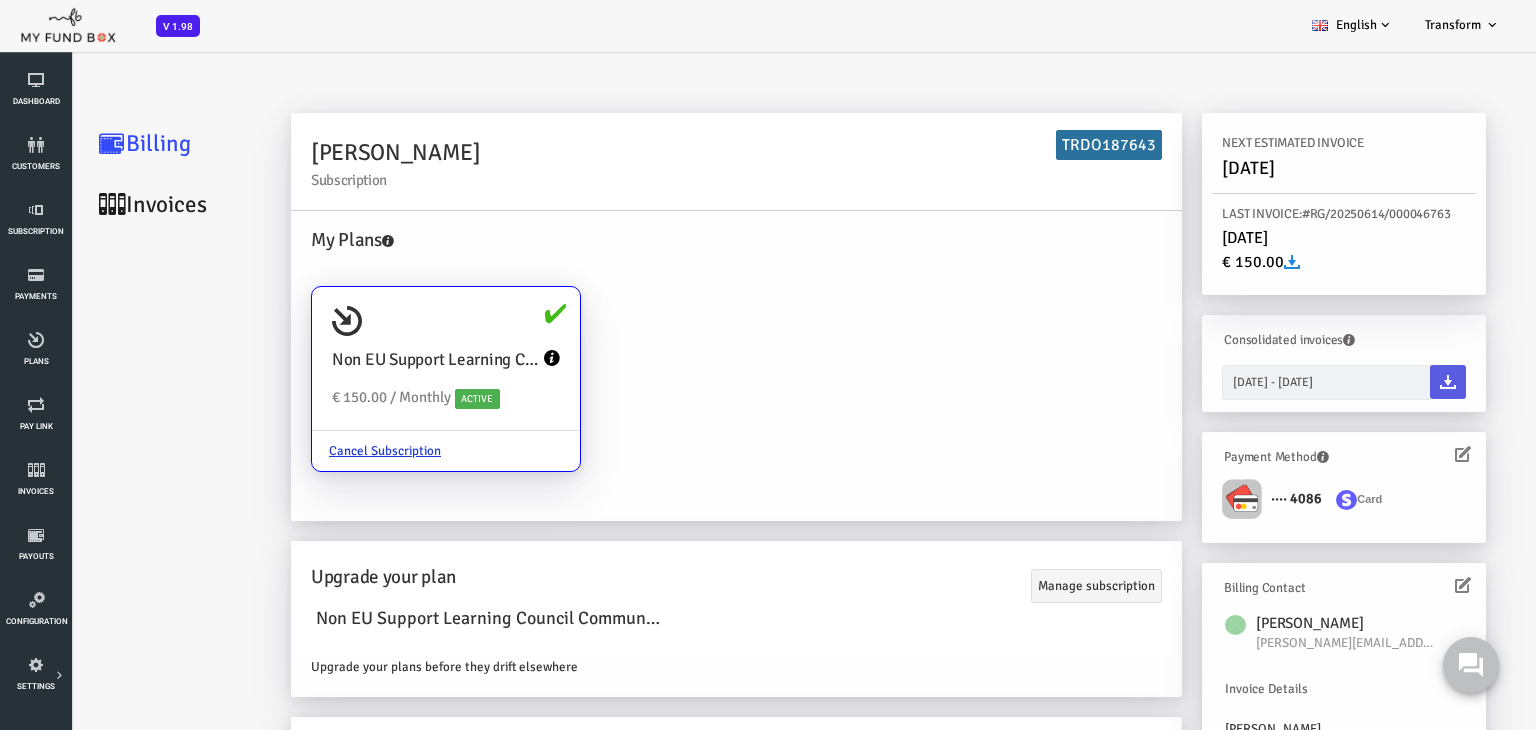 scroll, scrollTop: 0, scrollLeft: 0, axis: both 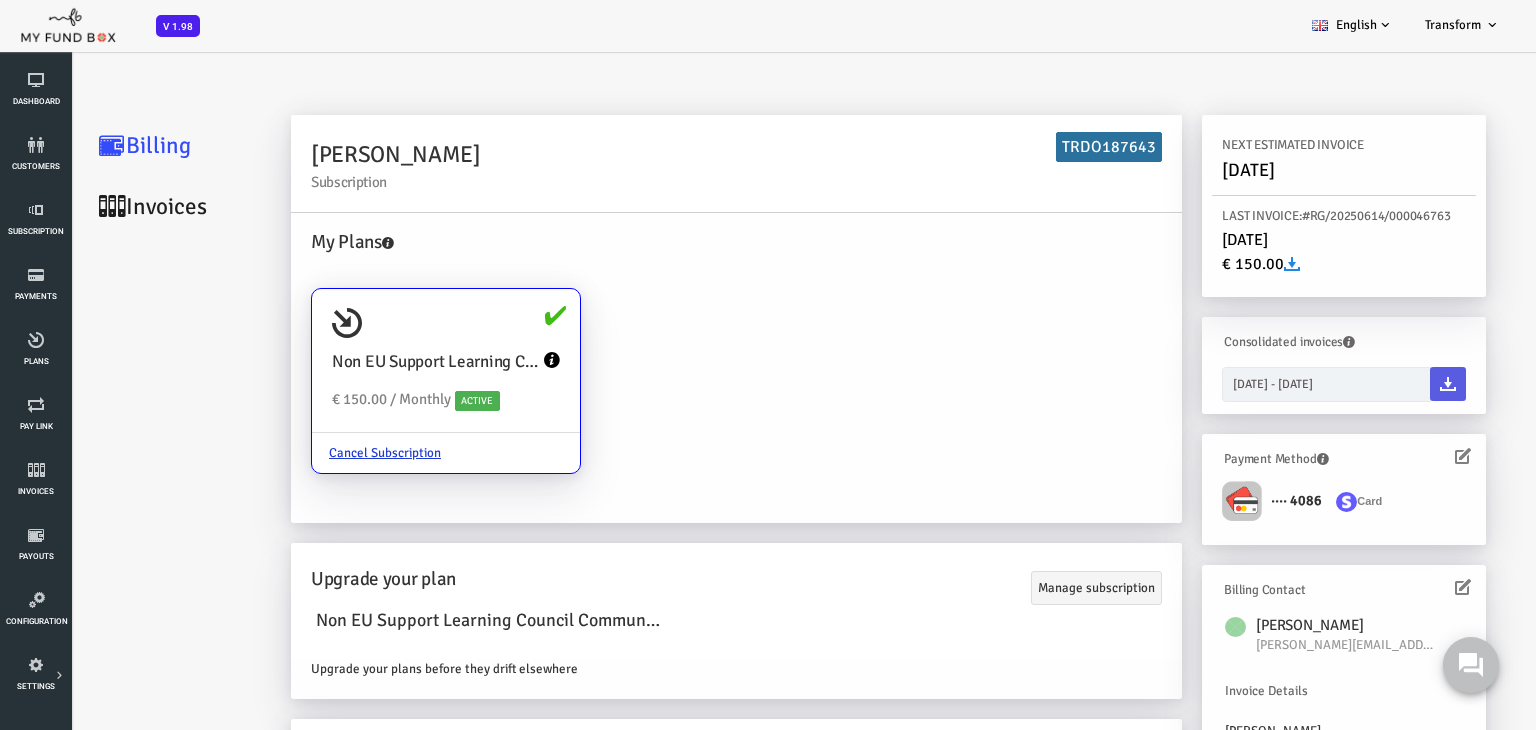click on "Invoices" at bounding box center (120, 206) 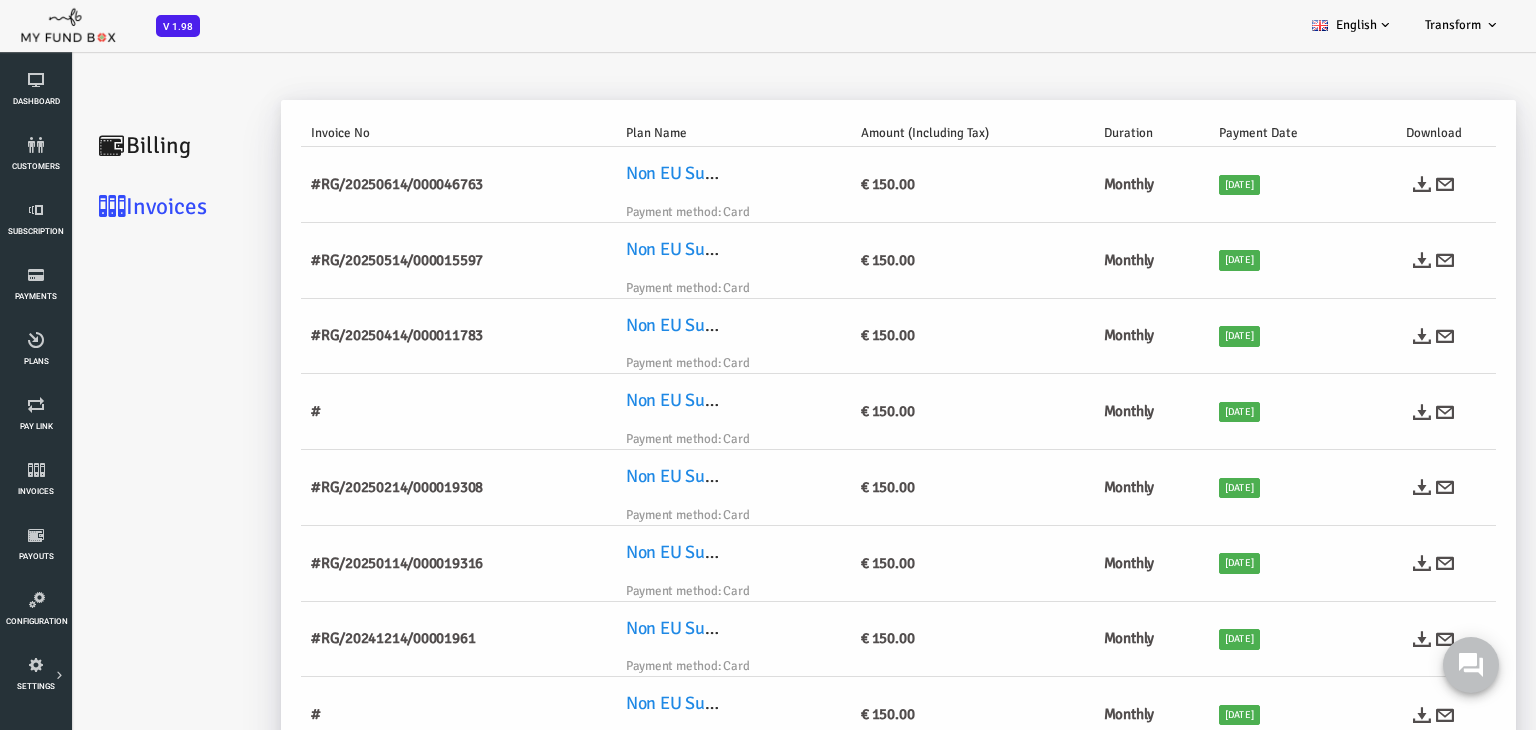 click on "Billing" at bounding box center [120, 145] 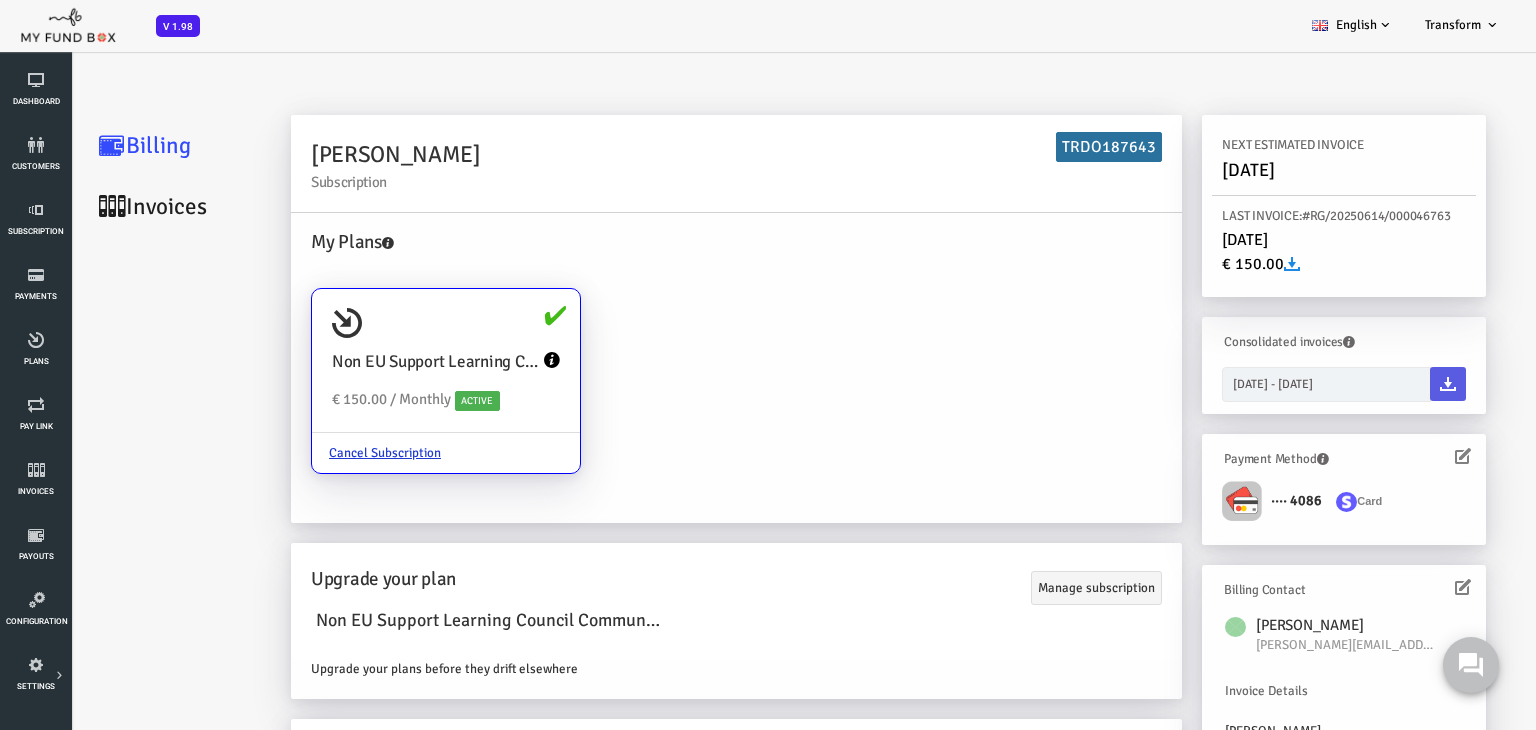 click at bounding box center [491, 360] 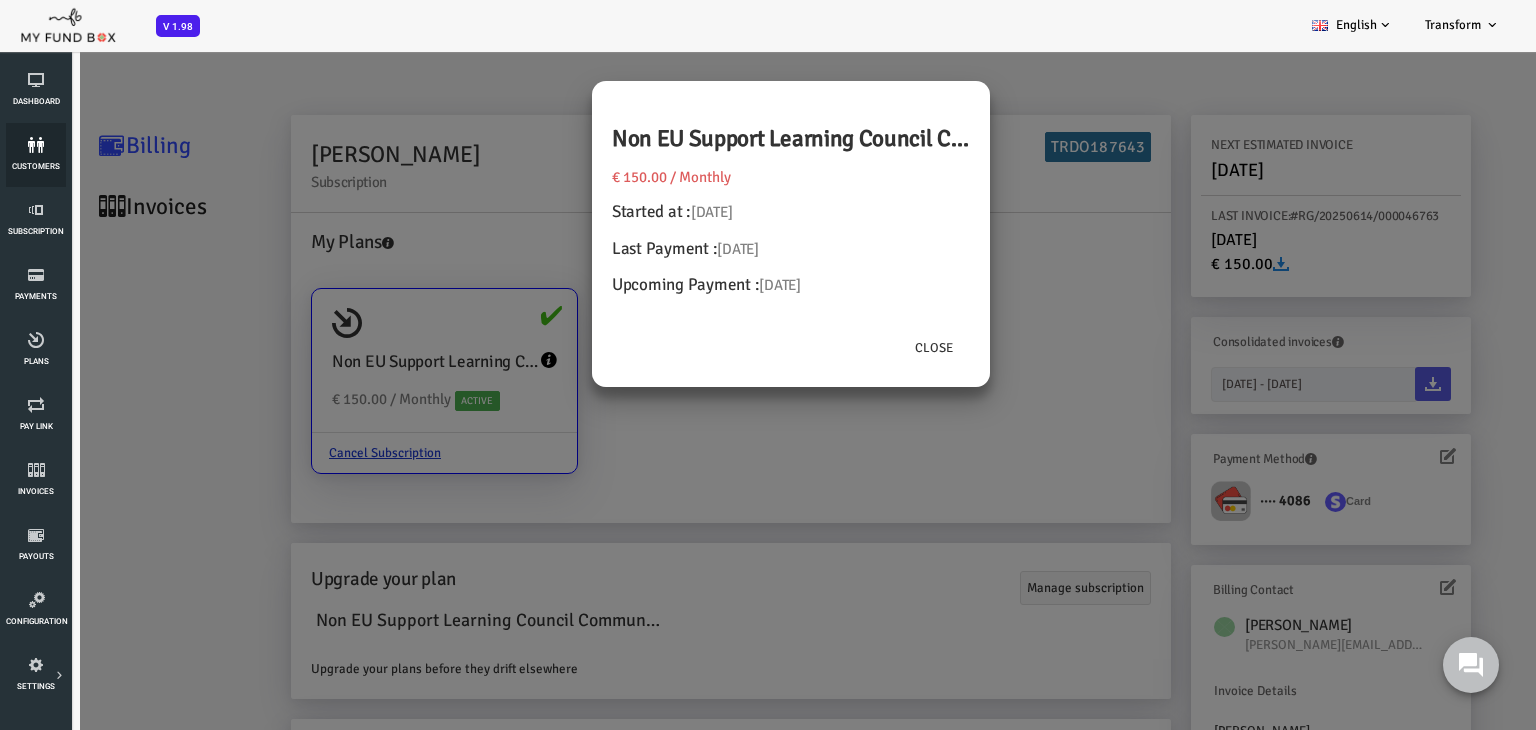 click on "customers" at bounding box center [36, 155] 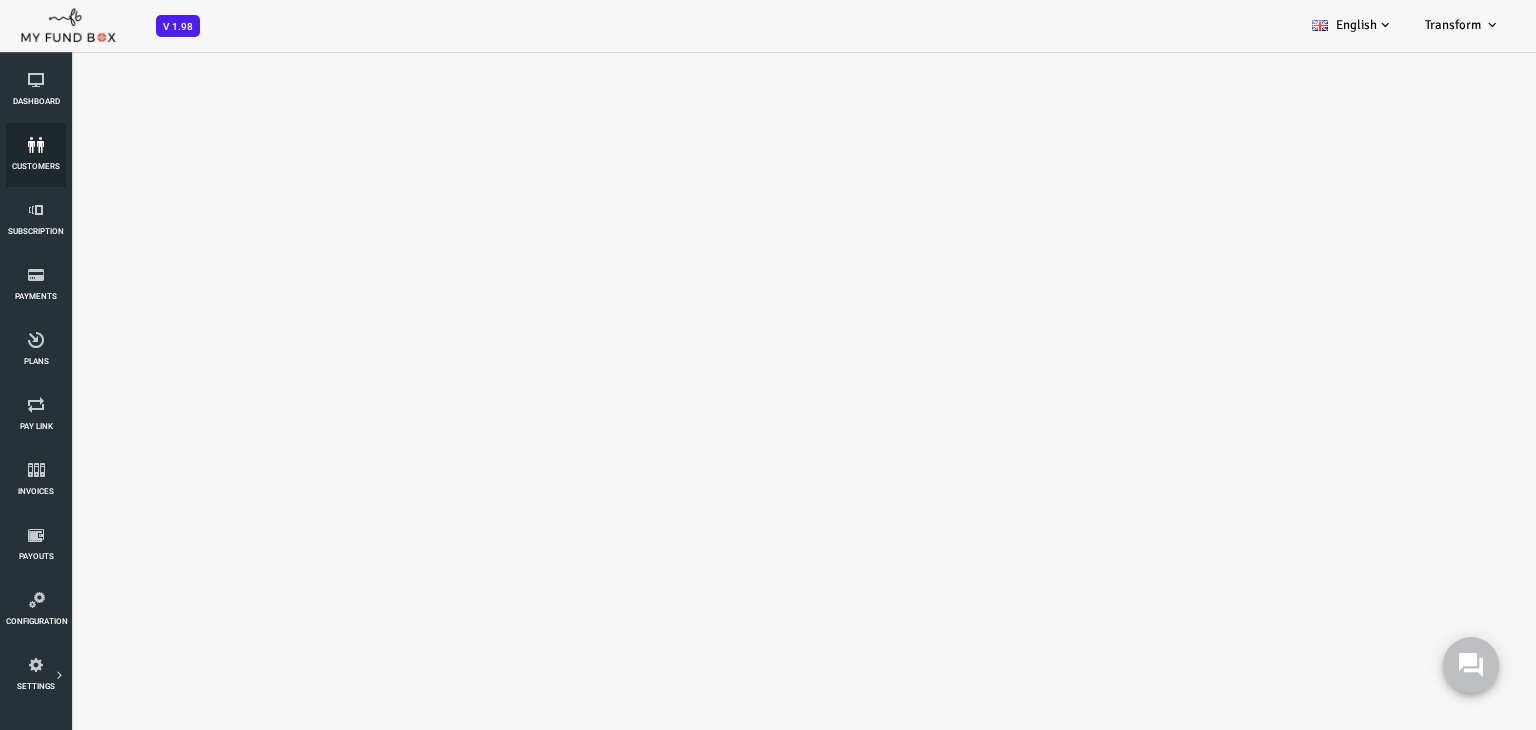 select on "100" 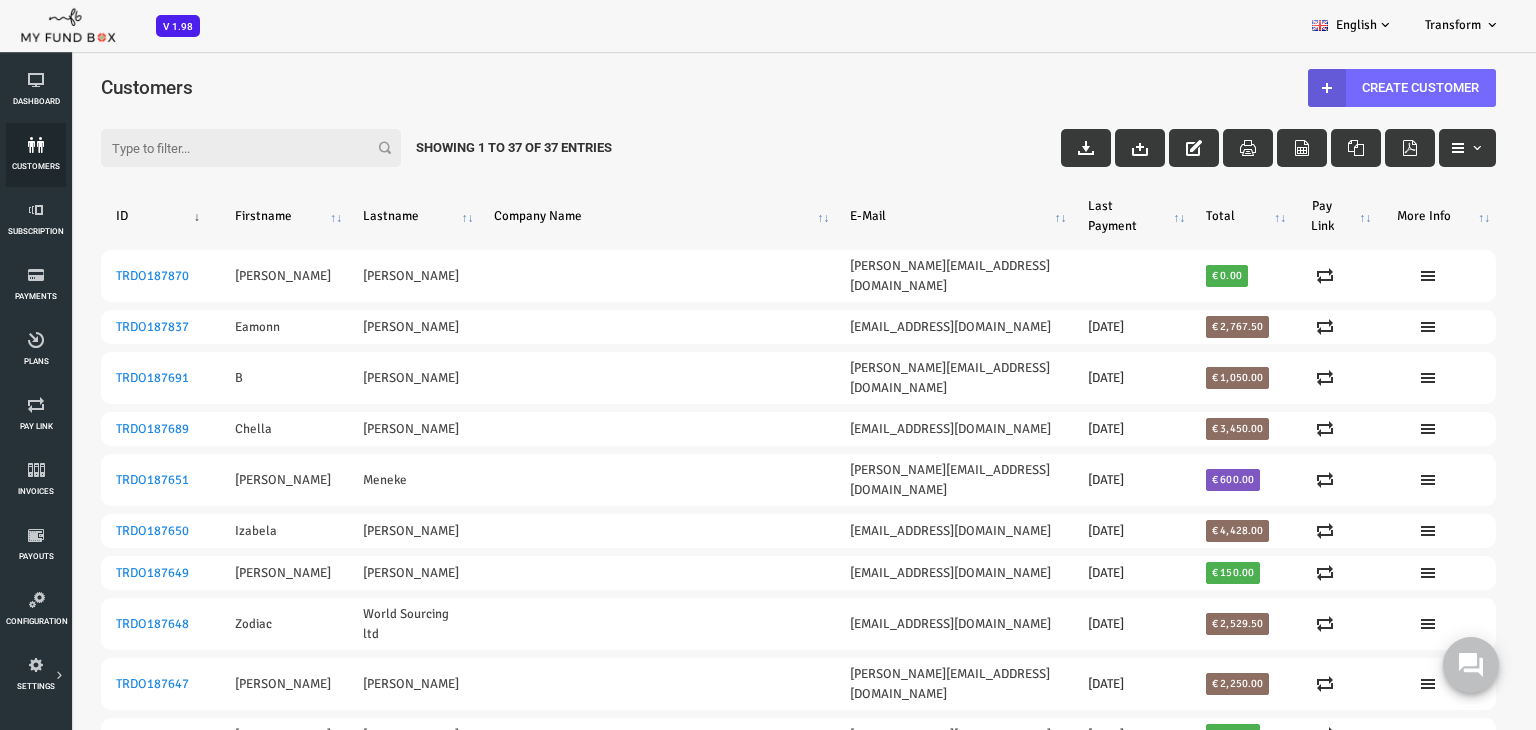 scroll, scrollTop: 0, scrollLeft: 0, axis: both 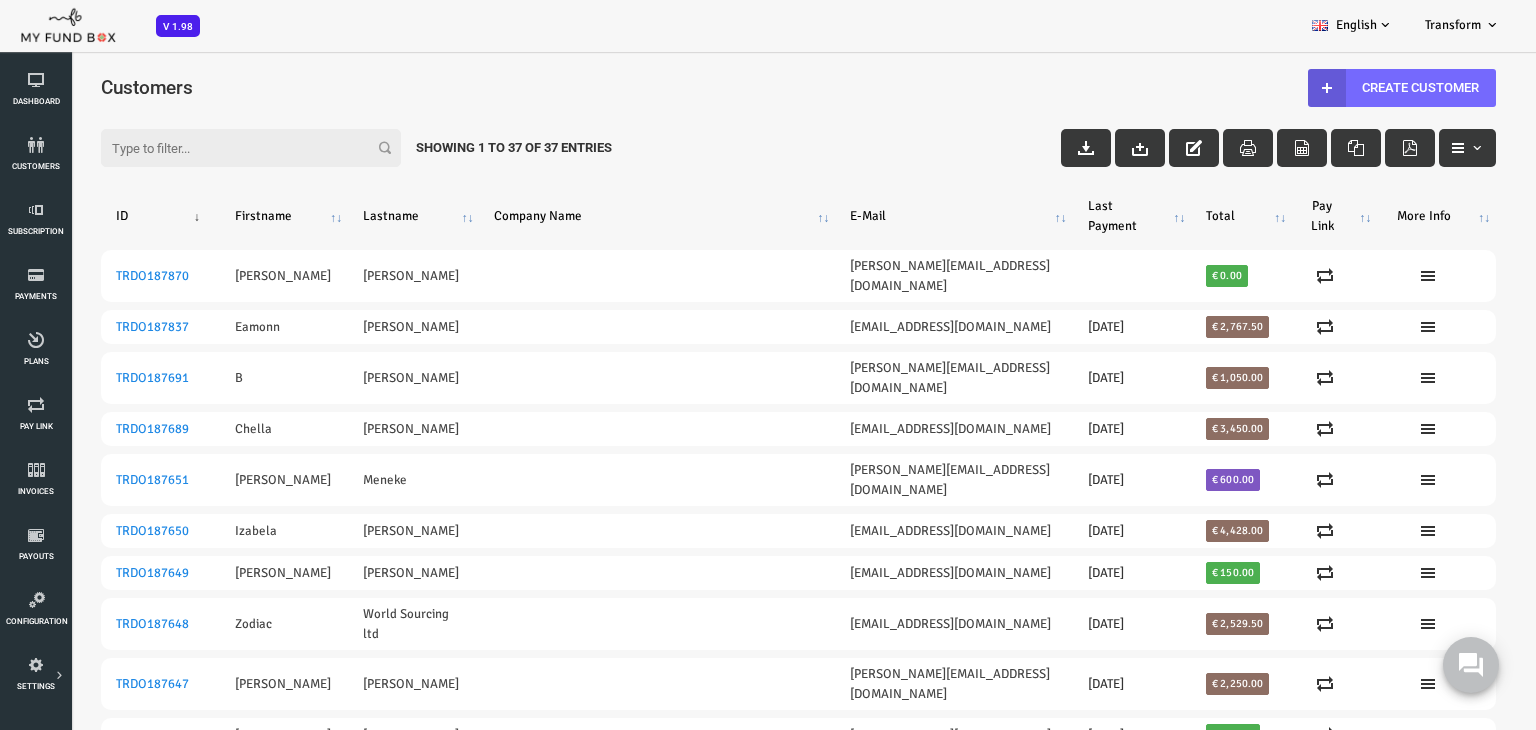 click on "Filter:" at bounding box center [190, 148] 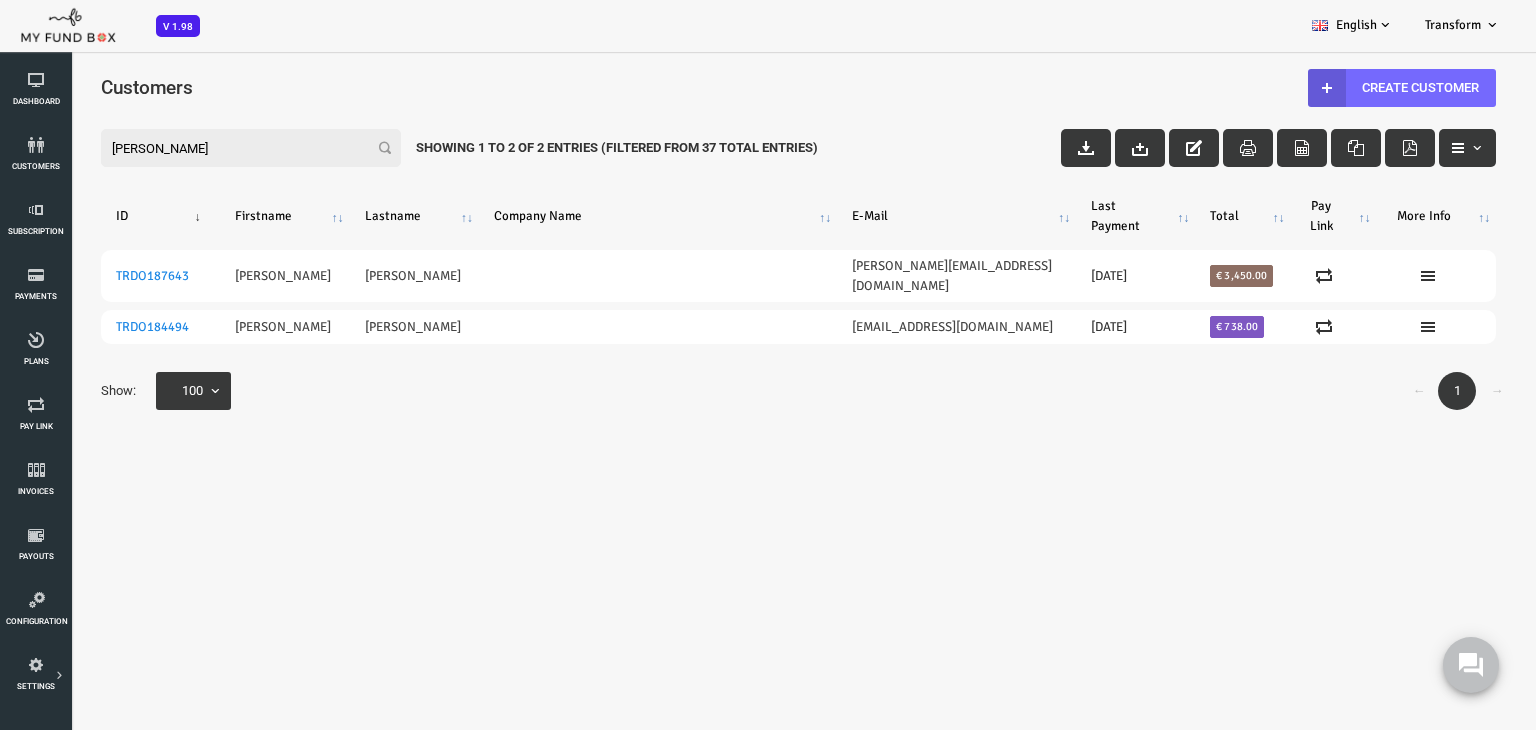type on "dan" 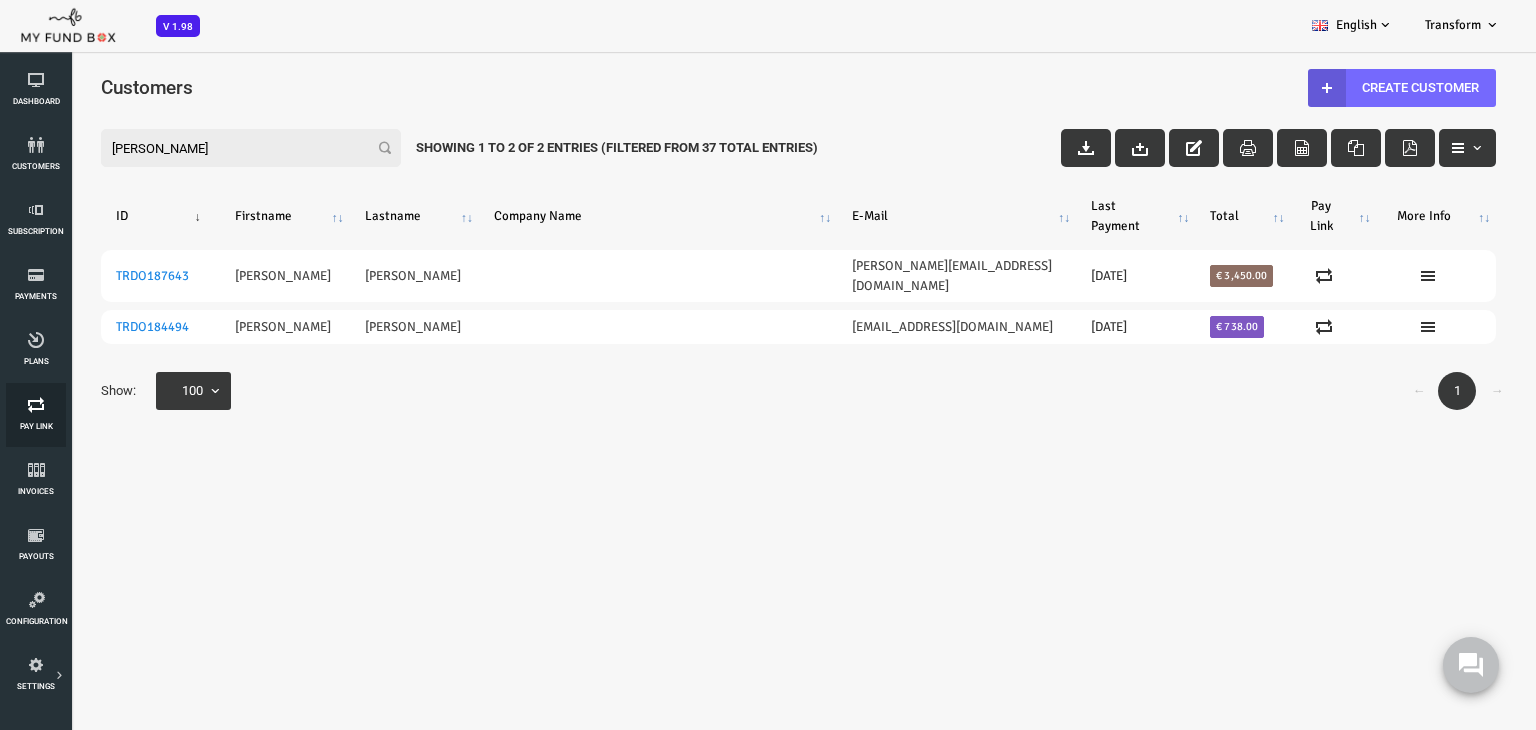click on "Pay Link" at bounding box center (36, 415) 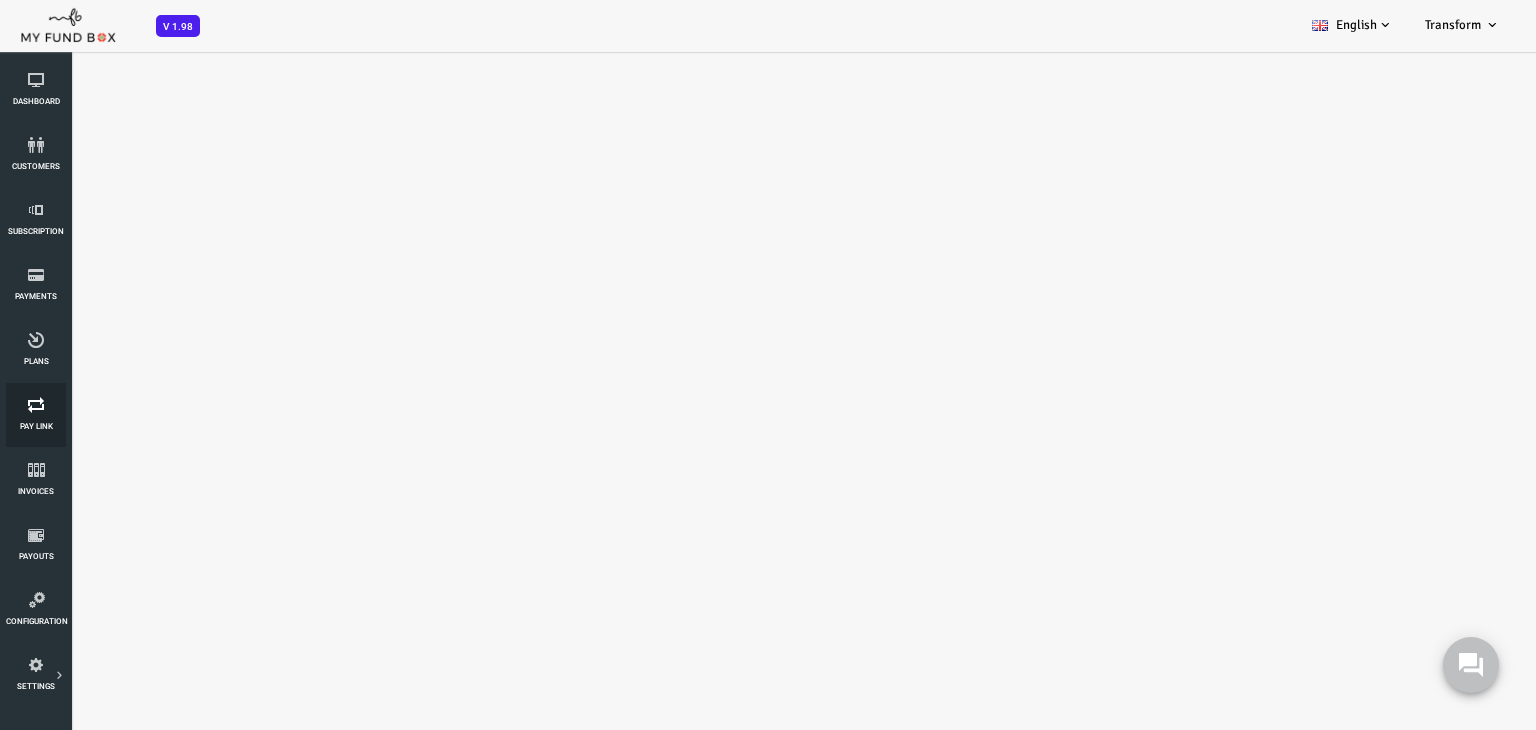 select on "100" 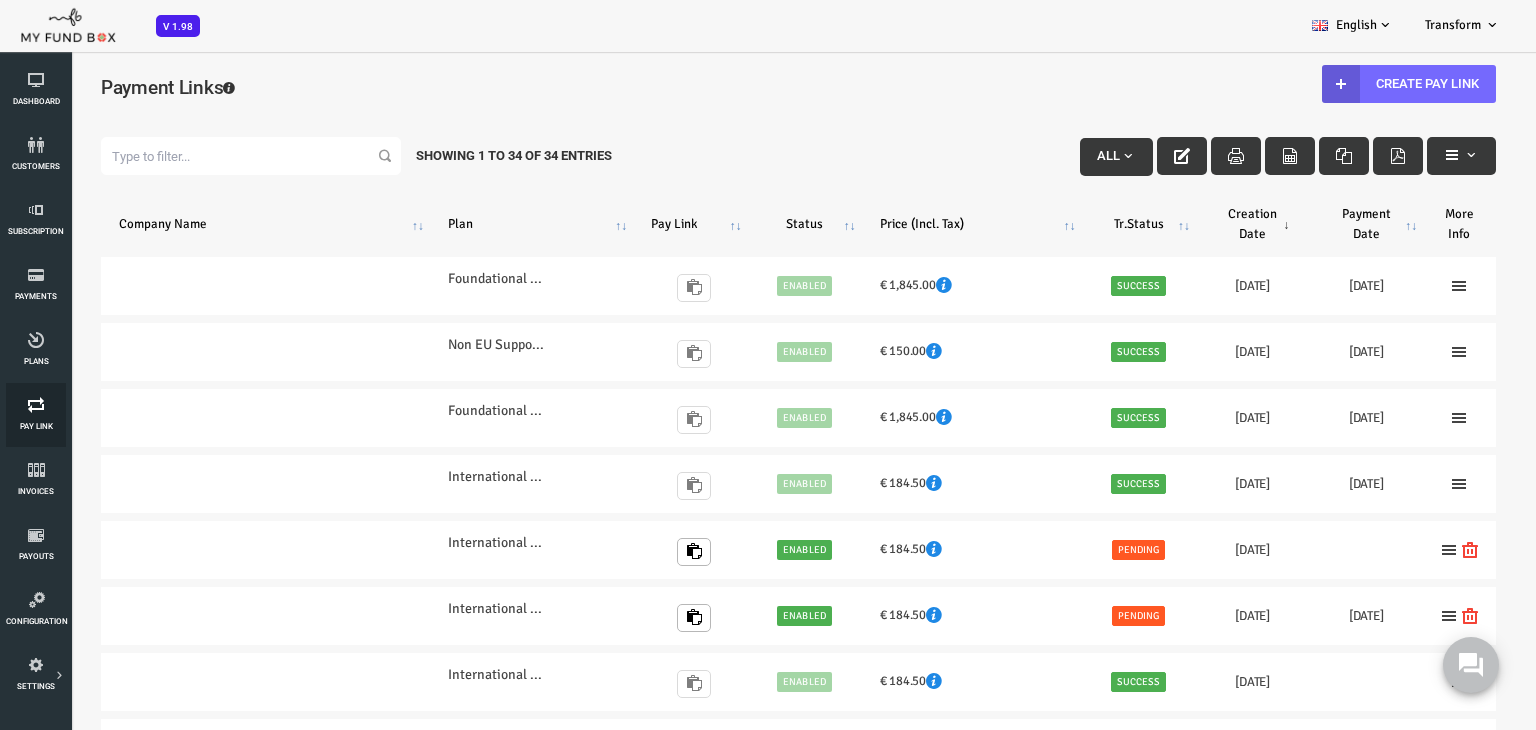 scroll, scrollTop: 0, scrollLeft: 0, axis: both 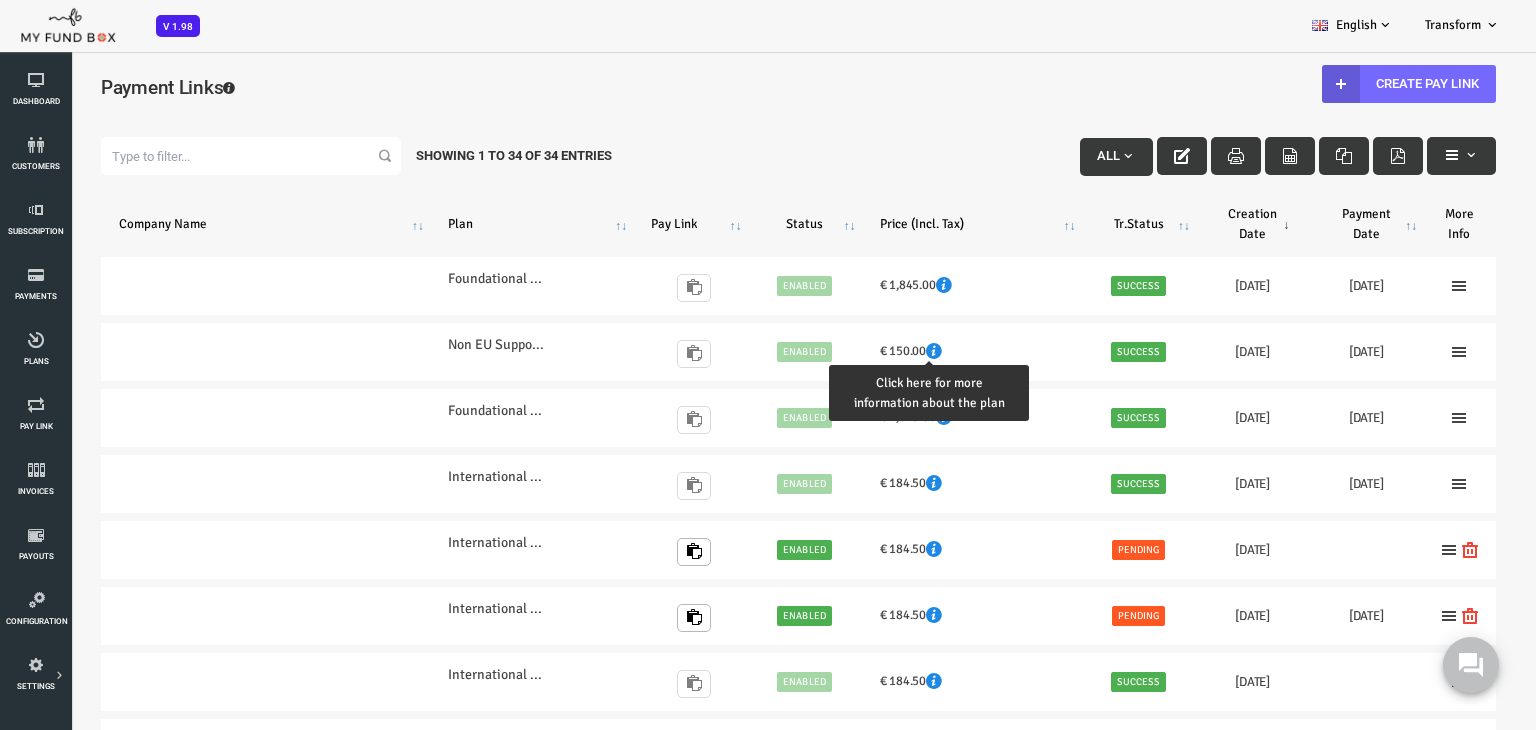 click at bounding box center [873, 351] 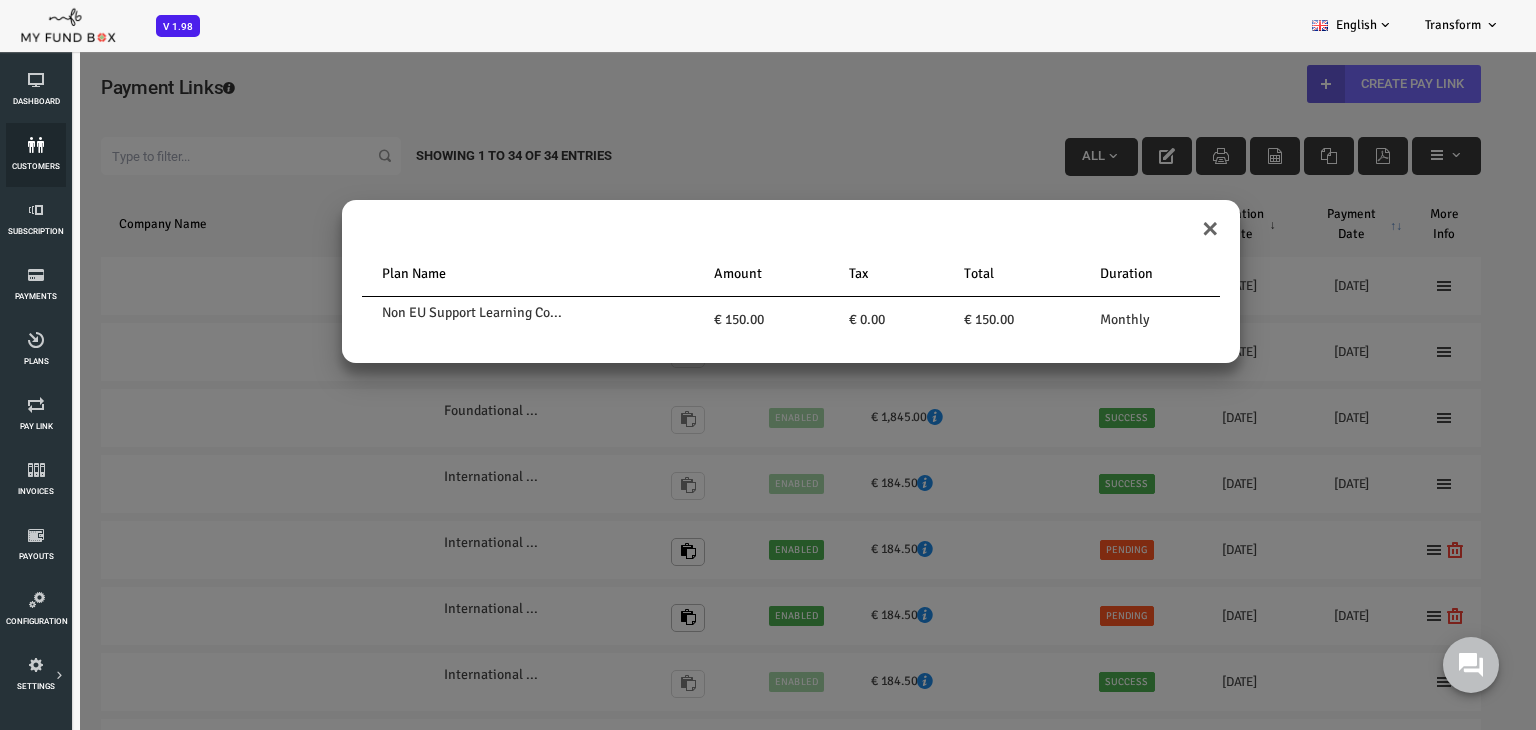 click on "customers" at bounding box center (36, 155) 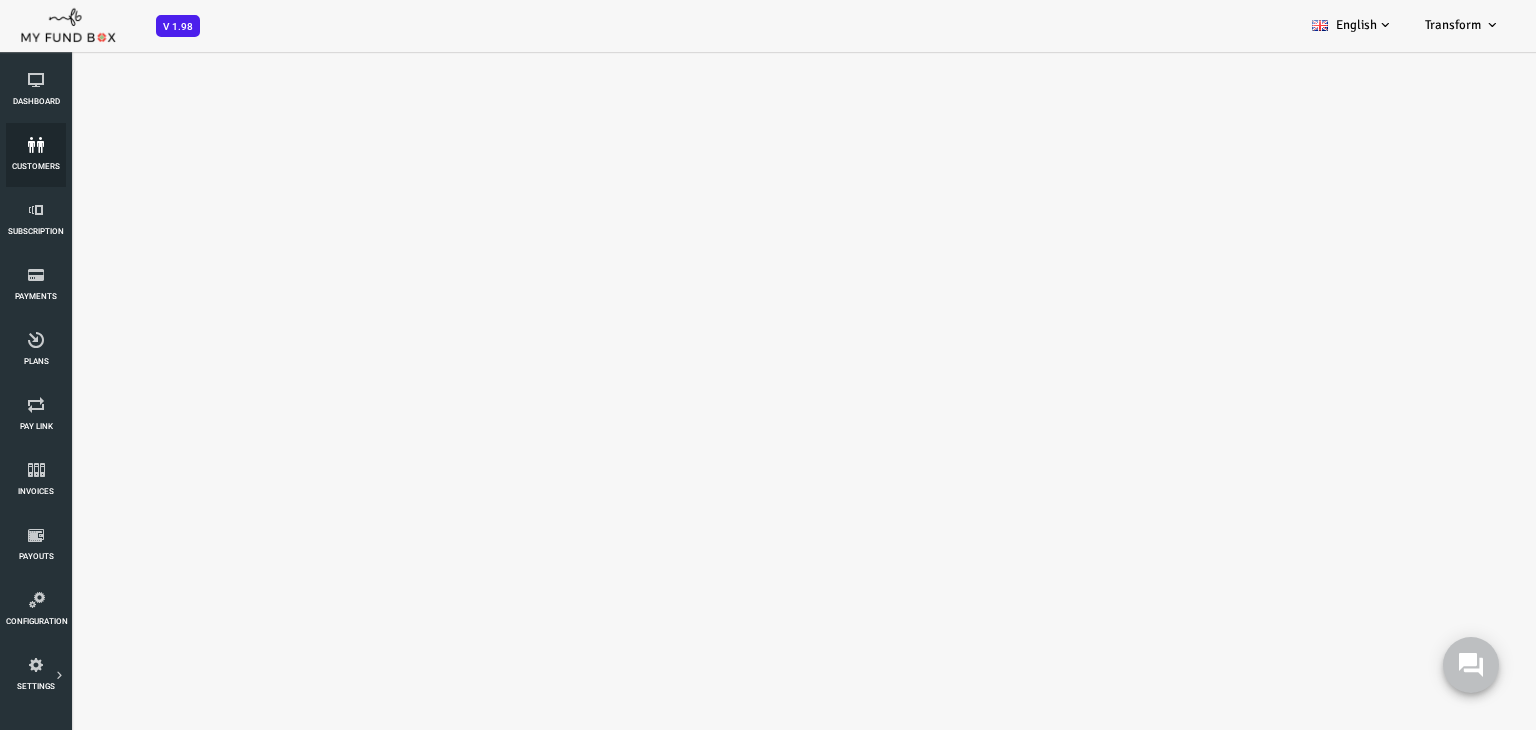select on "100" 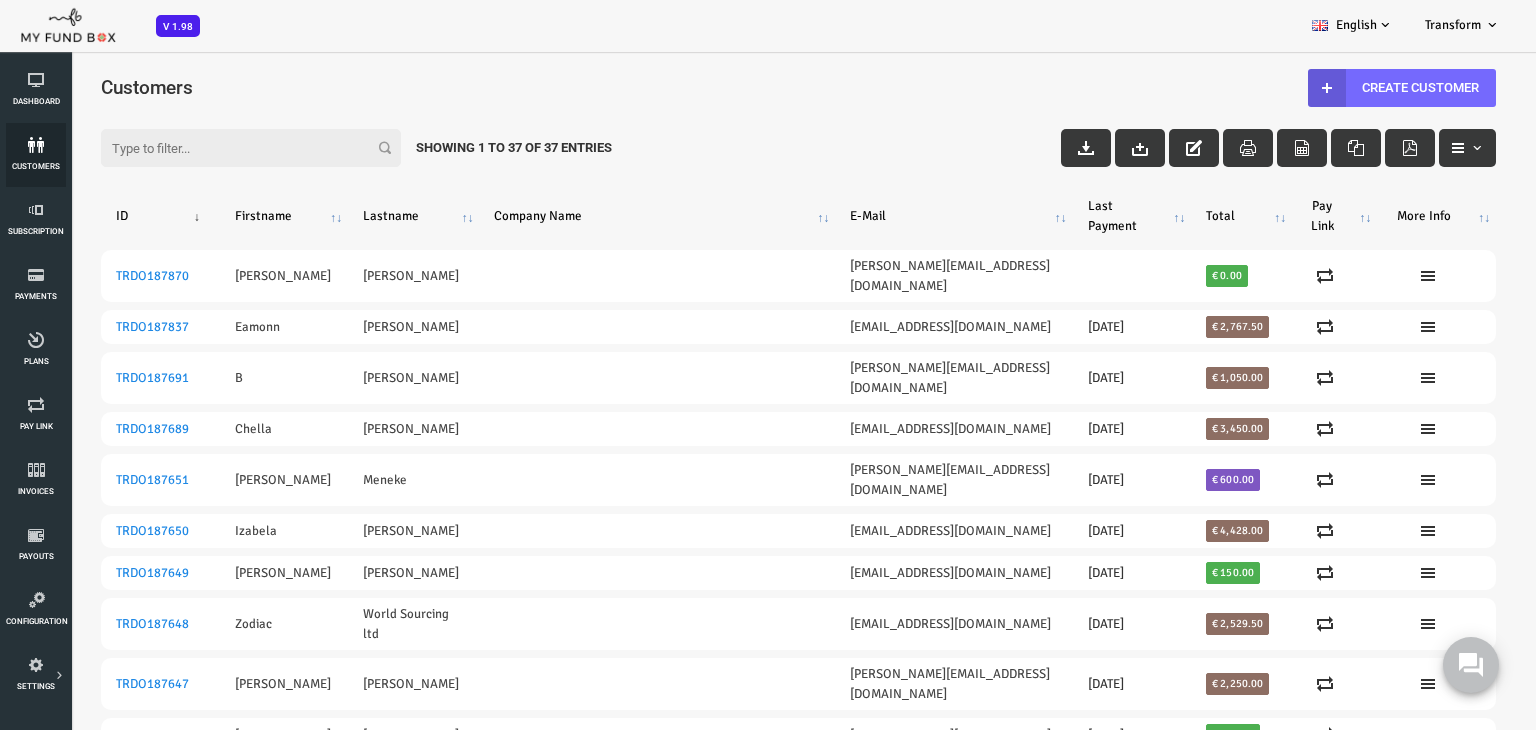 scroll, scrollTop: 0, scrollLeft: 0, axis: both 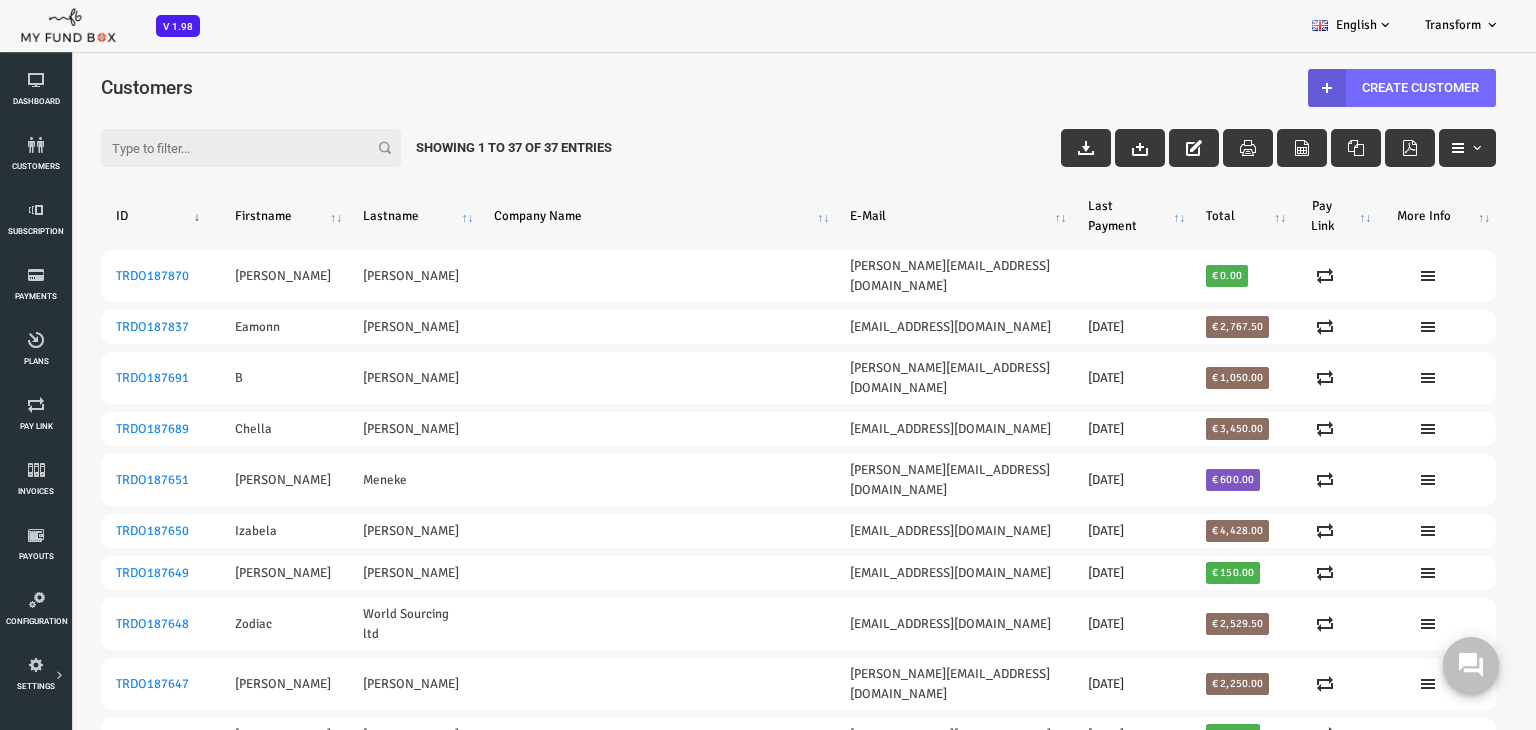 click on "TRDO187643" at bounding box center (91, 786) 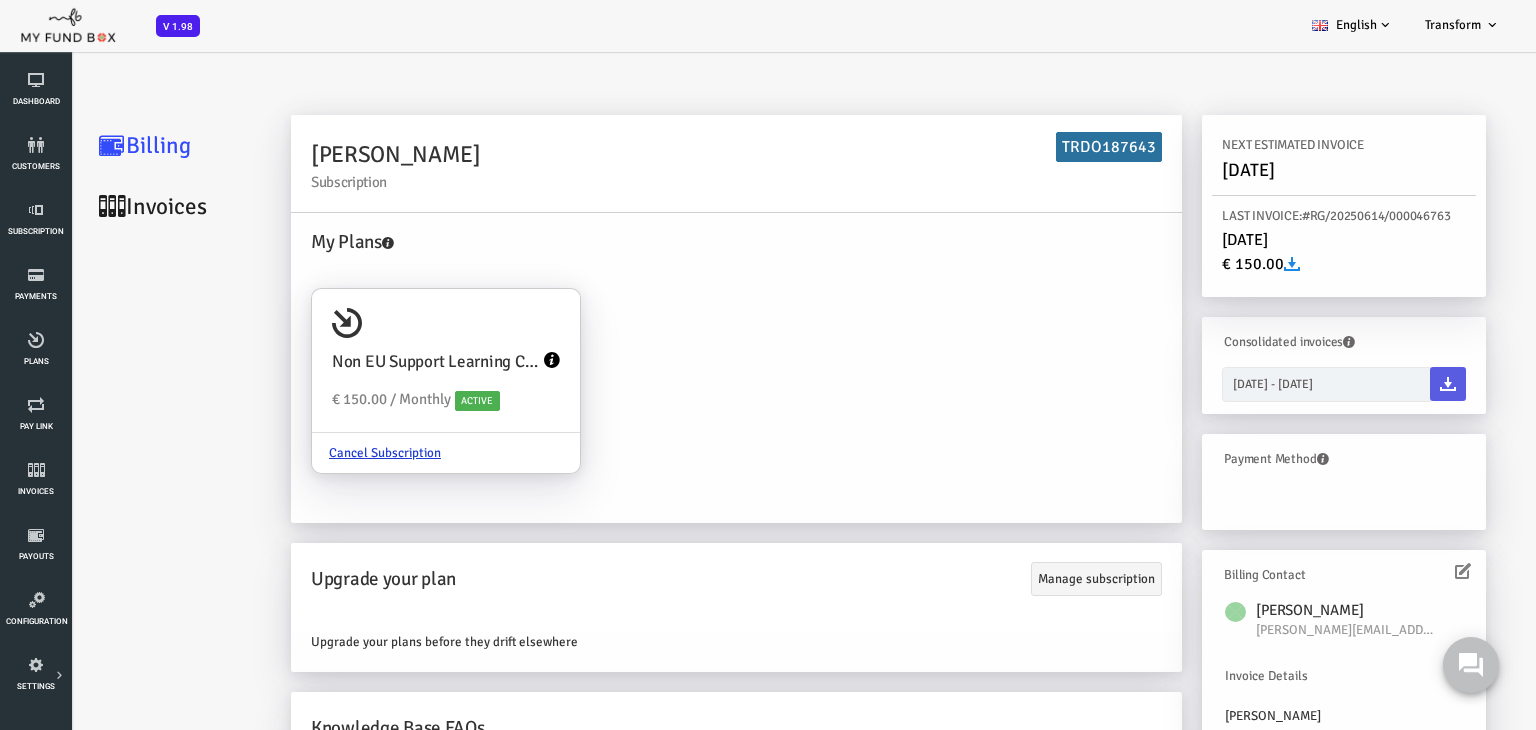 scroll, scrollTop: 0, scrollLeft: 0, axis: both 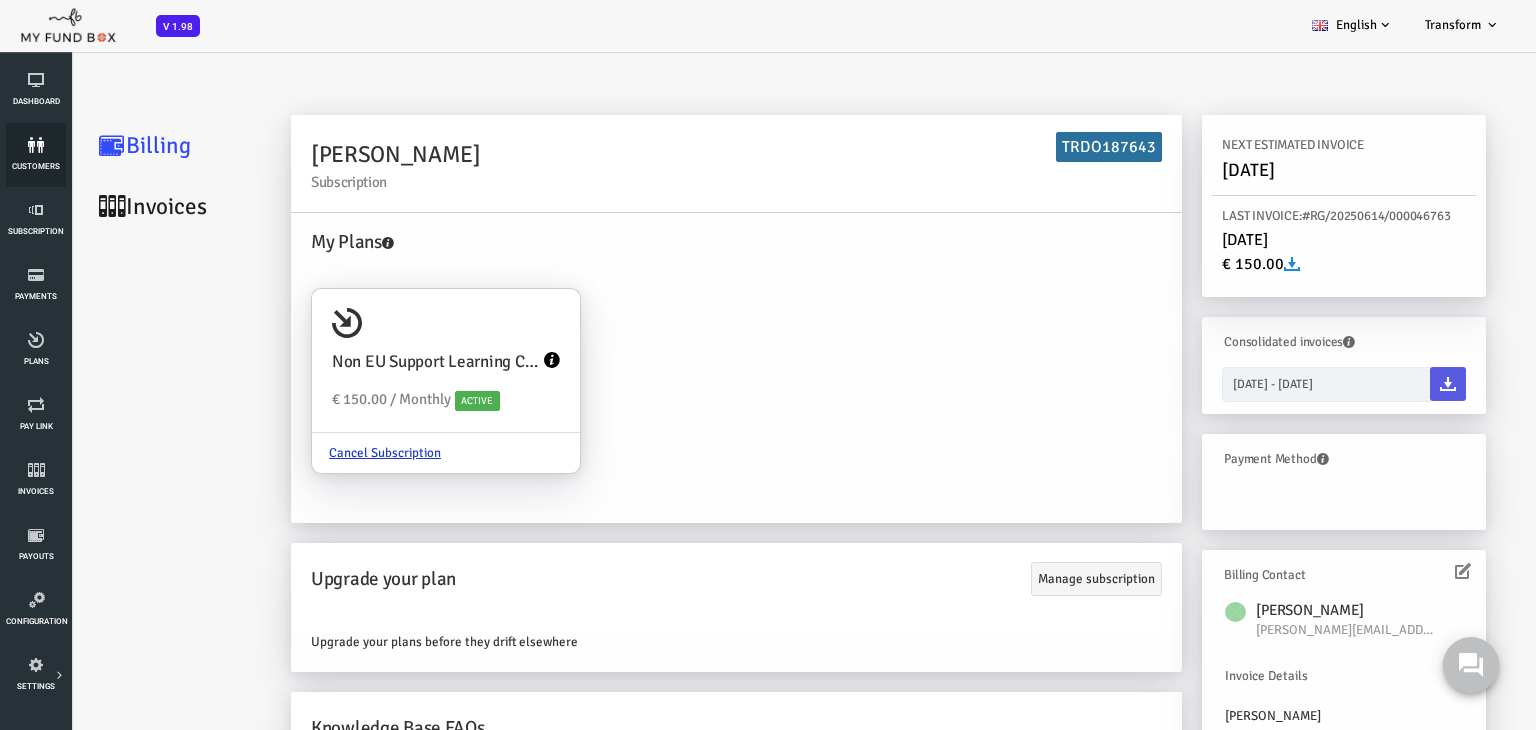 click on "customers" at bounding box center (36, 155) 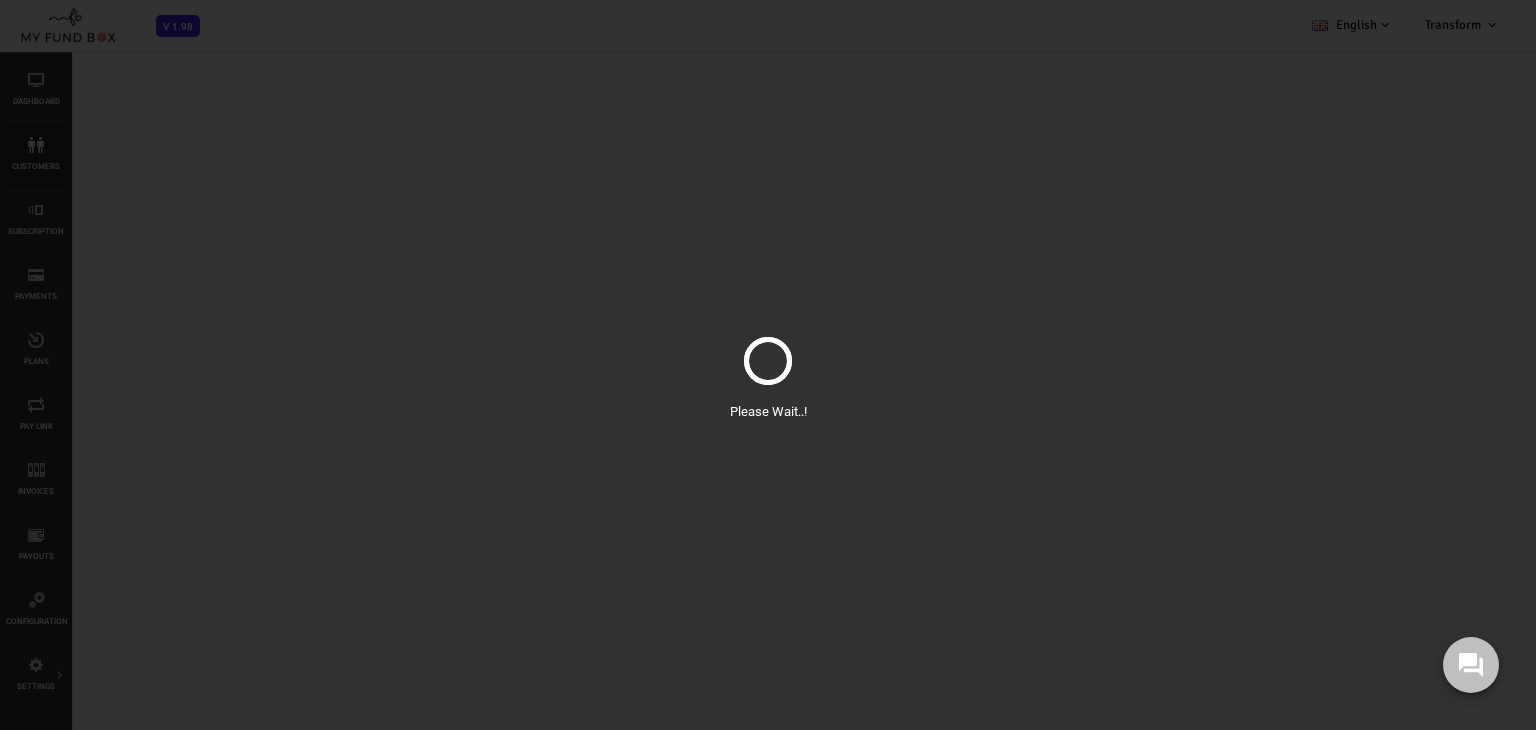 select on "100" 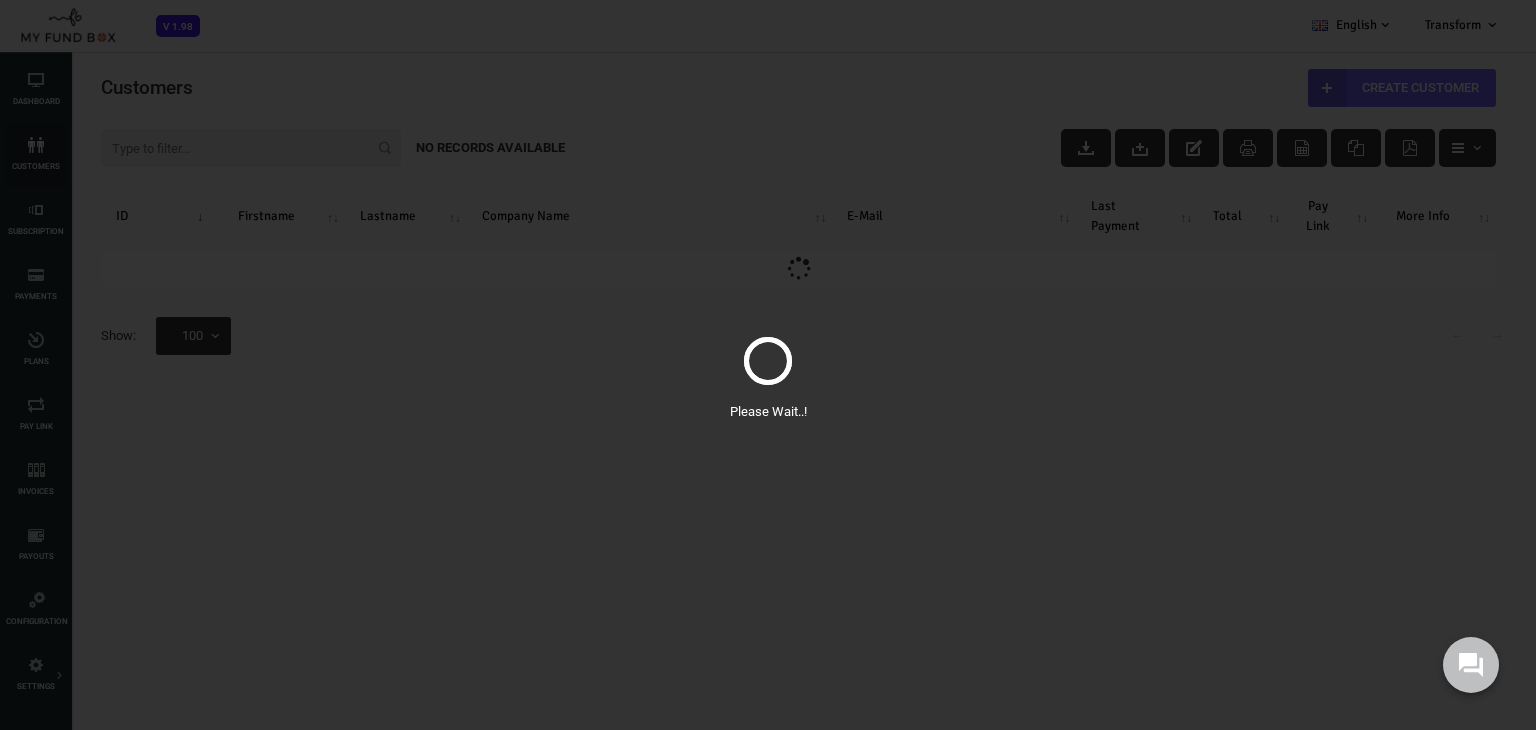 scroll, scrollTop: 0, scrollLeft: 0, axis: both 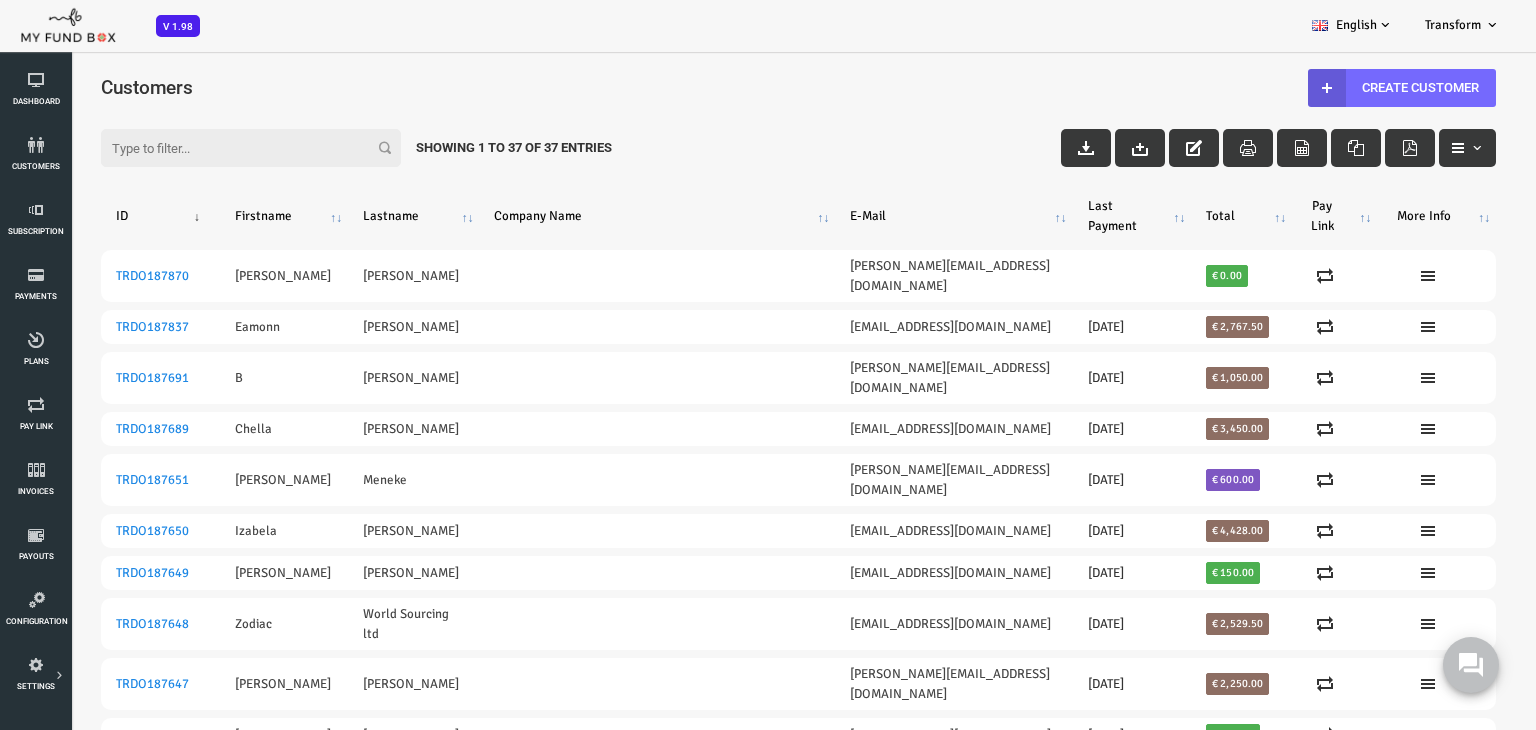 click on "Filter:" at bounding box center [190, 148] 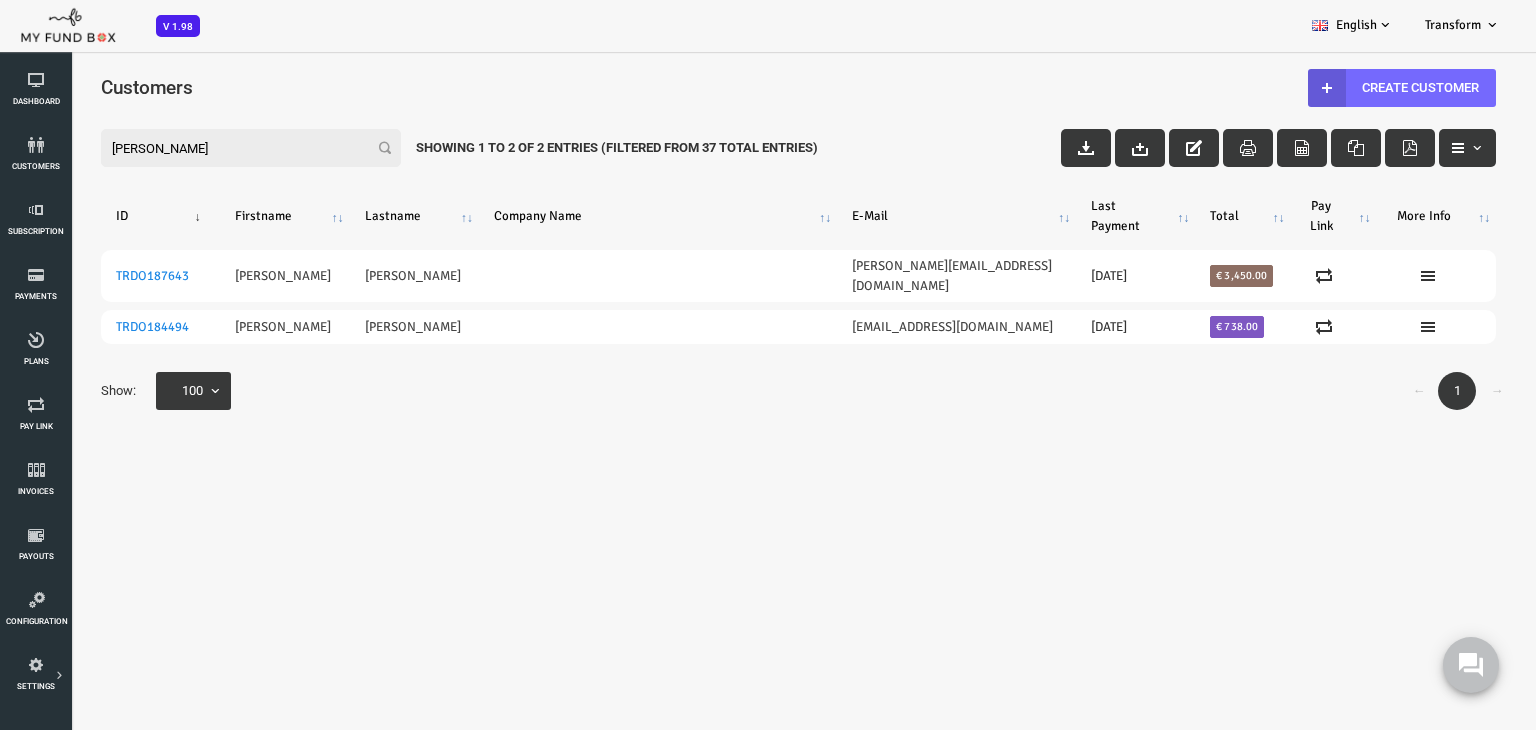 type on "dan" 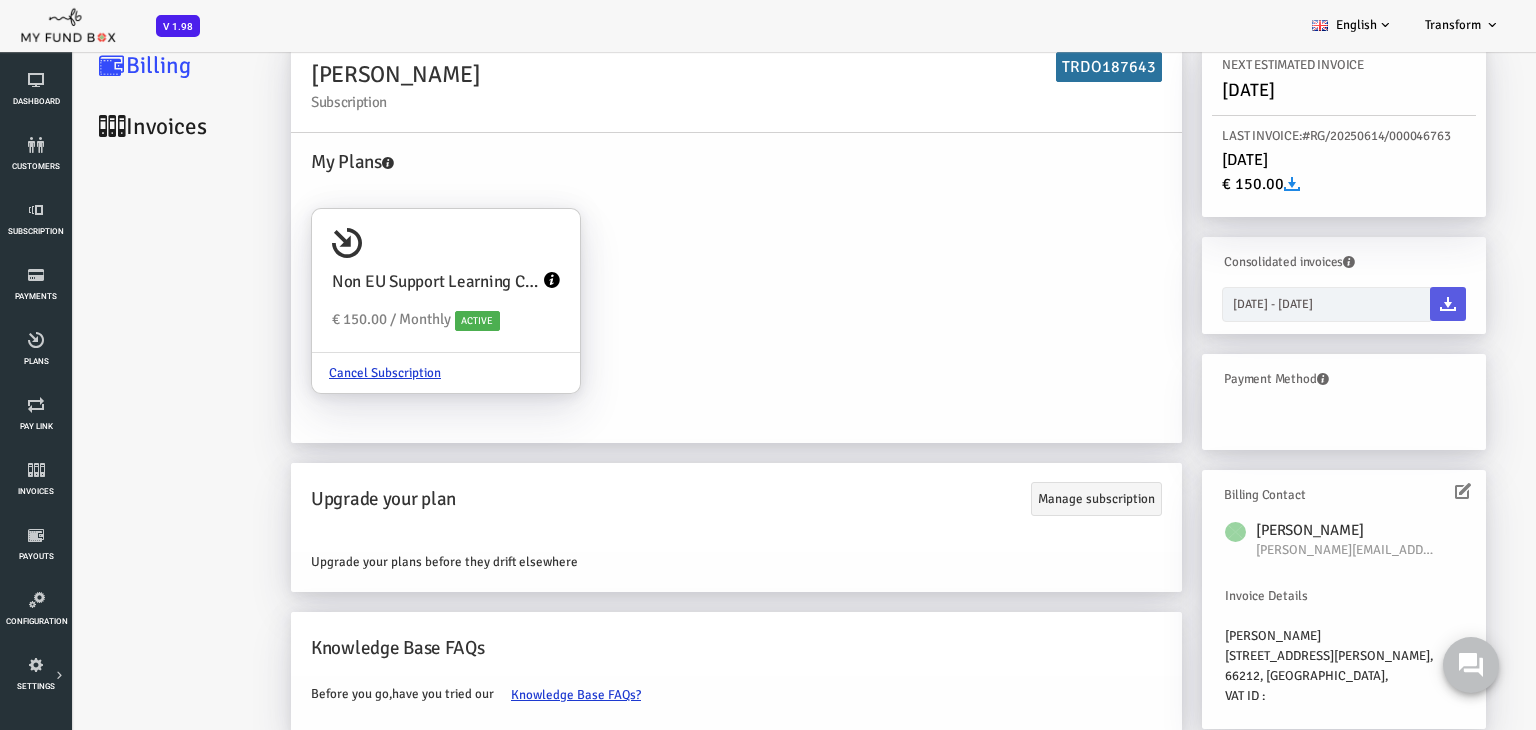 scroll, scrollTop: 106, scrollLeft: 0, axis: vertical 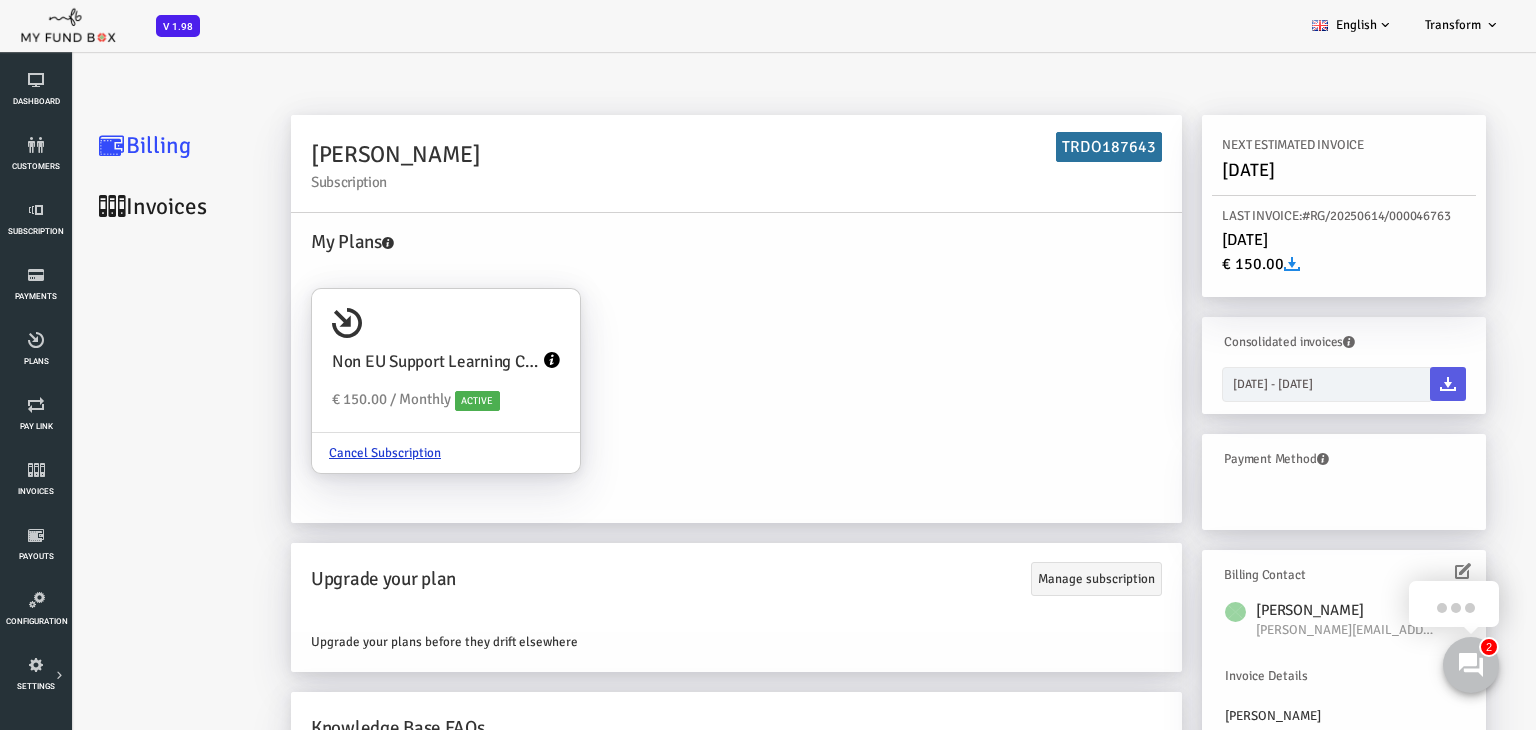 click at bounding box center (1231, 264) 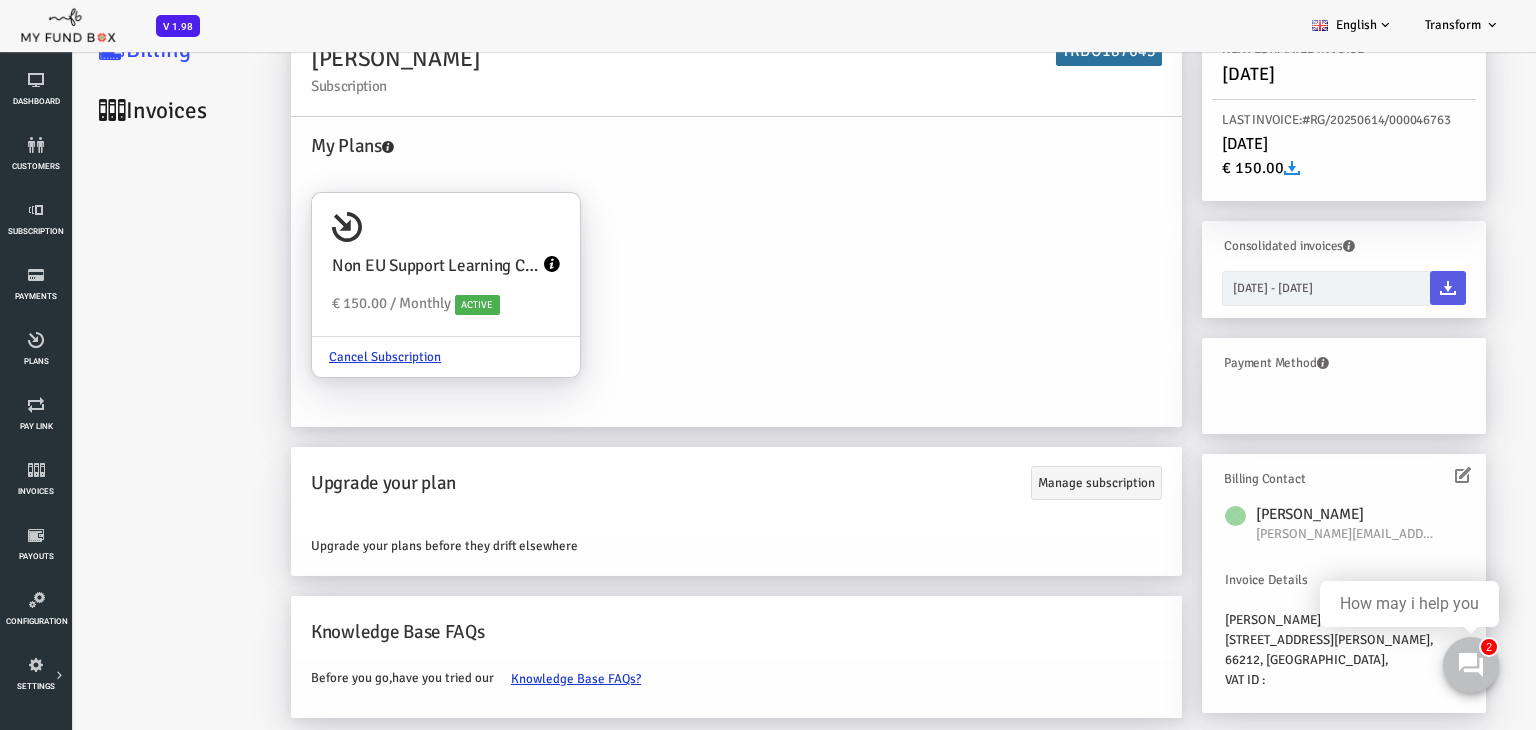scroll, scrollTop: 106, scrollLeft: 0, axis: vertical 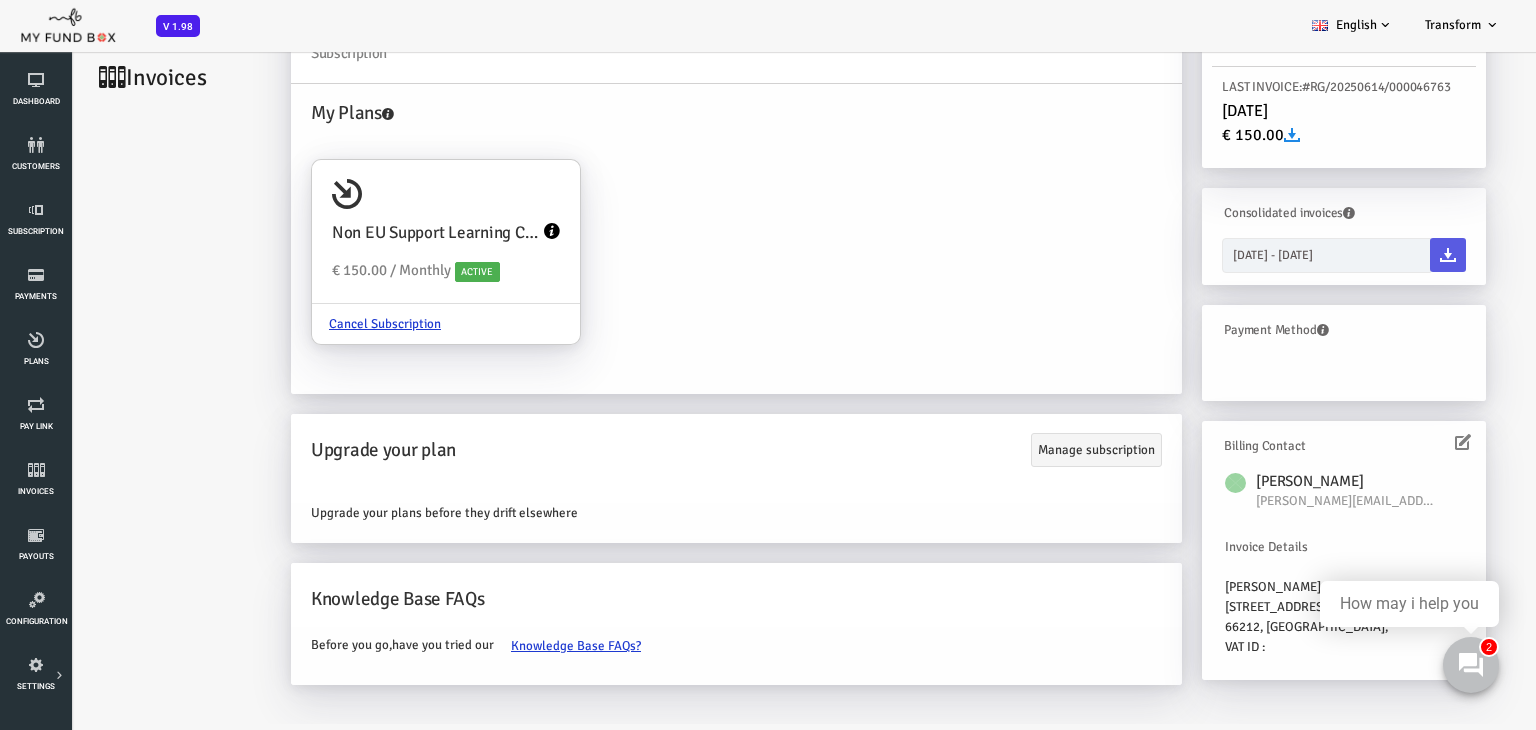 click on "[PERSON_NAME]
Subscription
TRDO187643
My Plans
Non EU Support Learning Council Community
€ 150.00  / Monthly
Active
Cancel Subscription
Upgrade your plan
Manage subscription
Upgrade your plans before they drift elsewhere
Get free account credit" at bounding box center (827, 345) 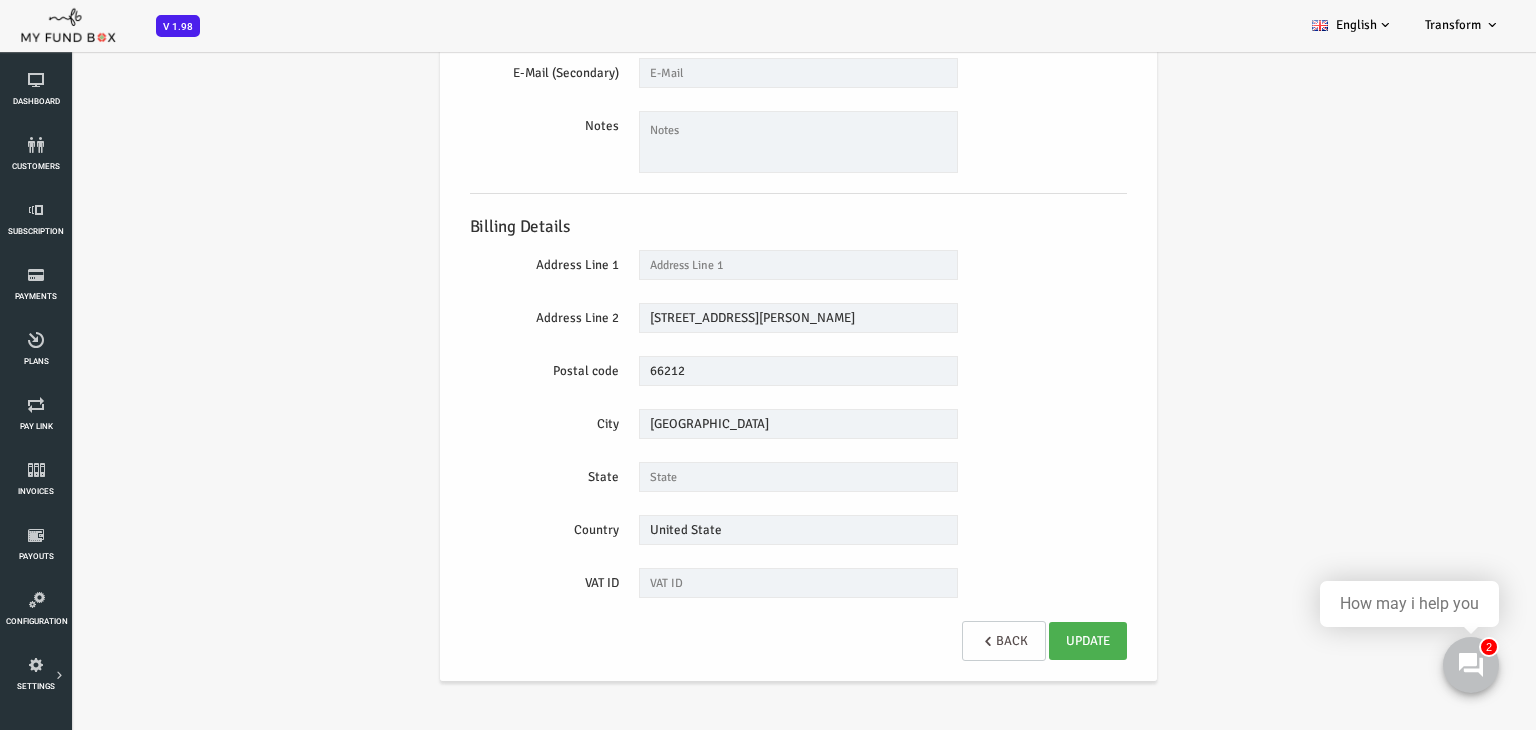 scroll, scrollTop: 320, scrollLeft: 0, axis: vertical 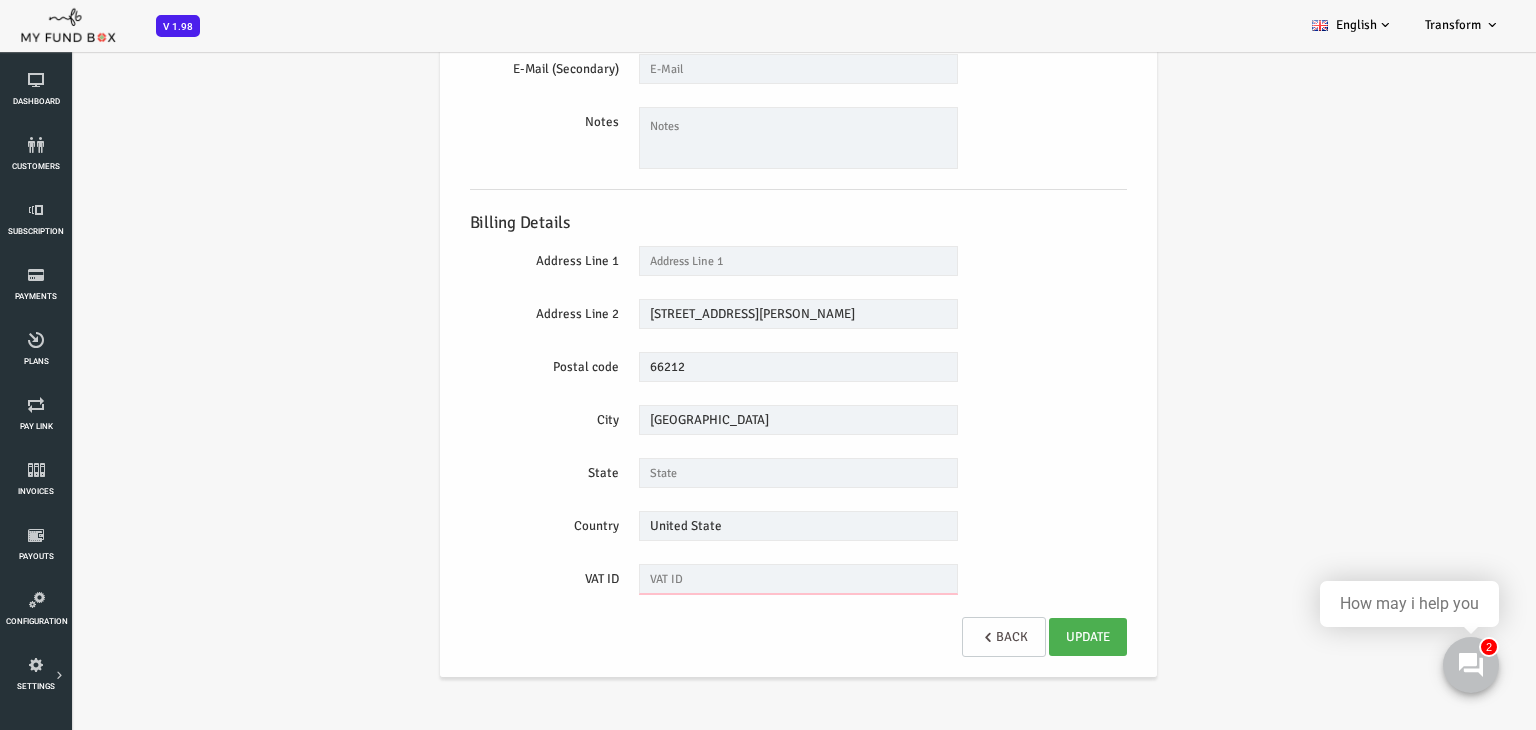 click at bounding box center (737, 579) 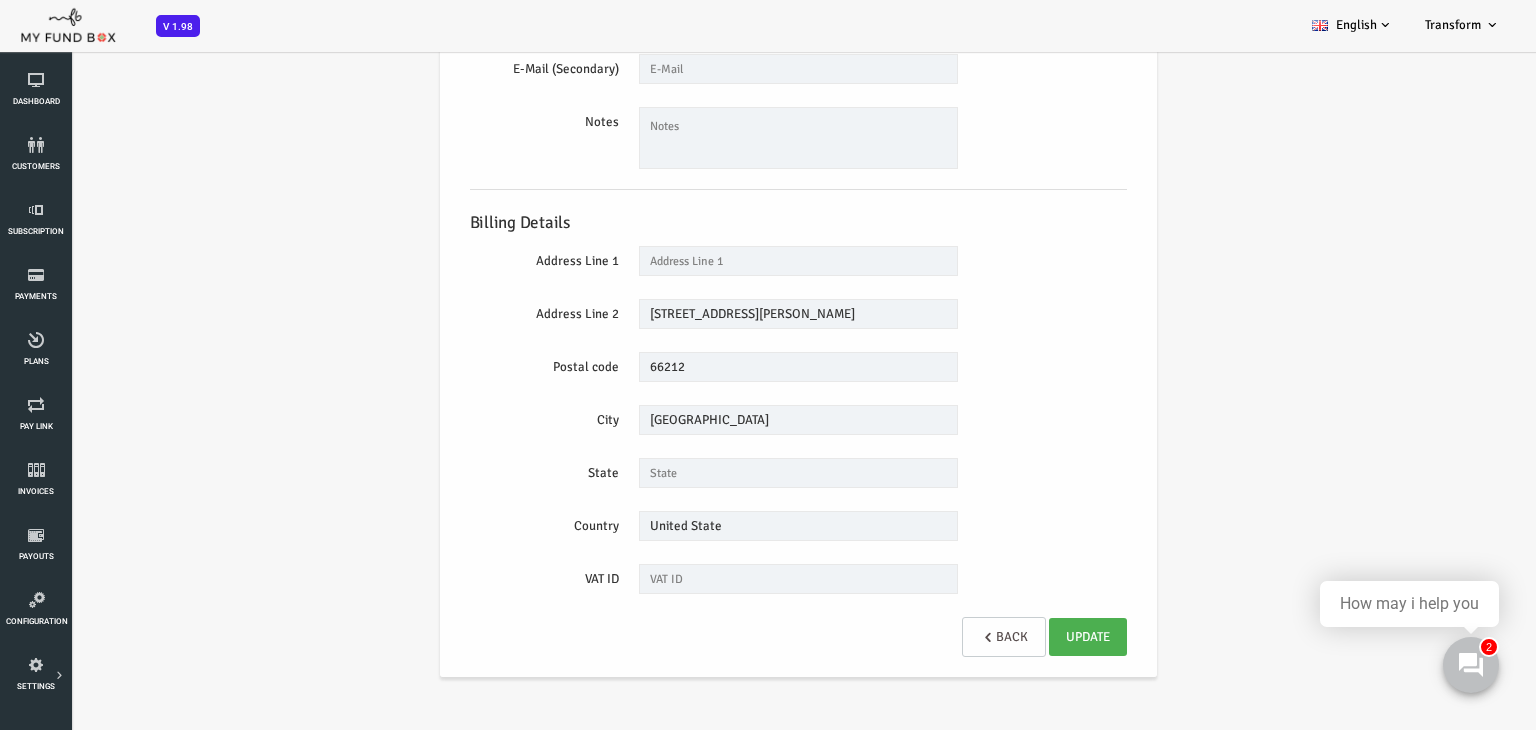 drag, startPoint x: 1226, startPoint y: 389, endPoint x: 1253, endPoint y: 301, distance: 92.0489 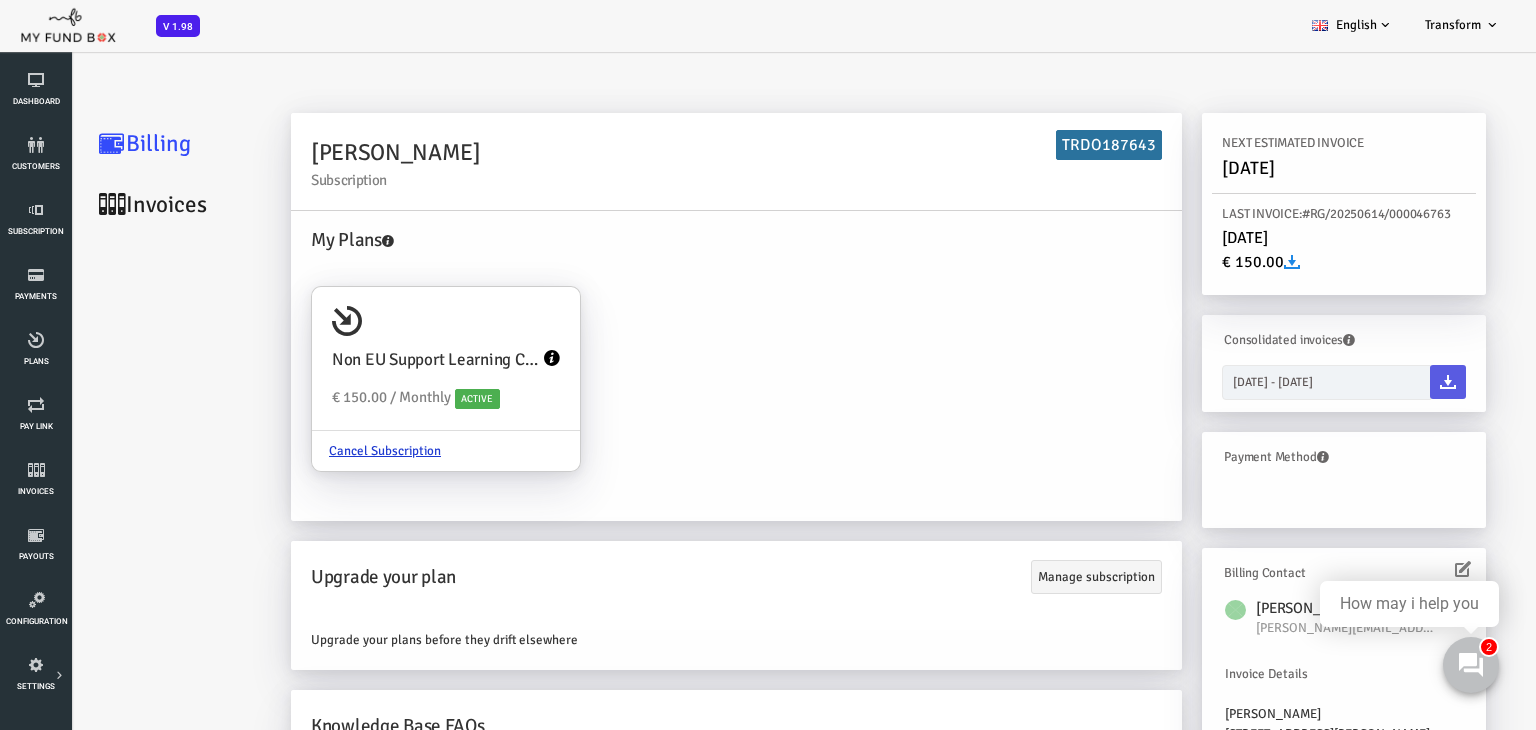 scroll, scrollTop: 0, scrollLeft: 0, axis: both 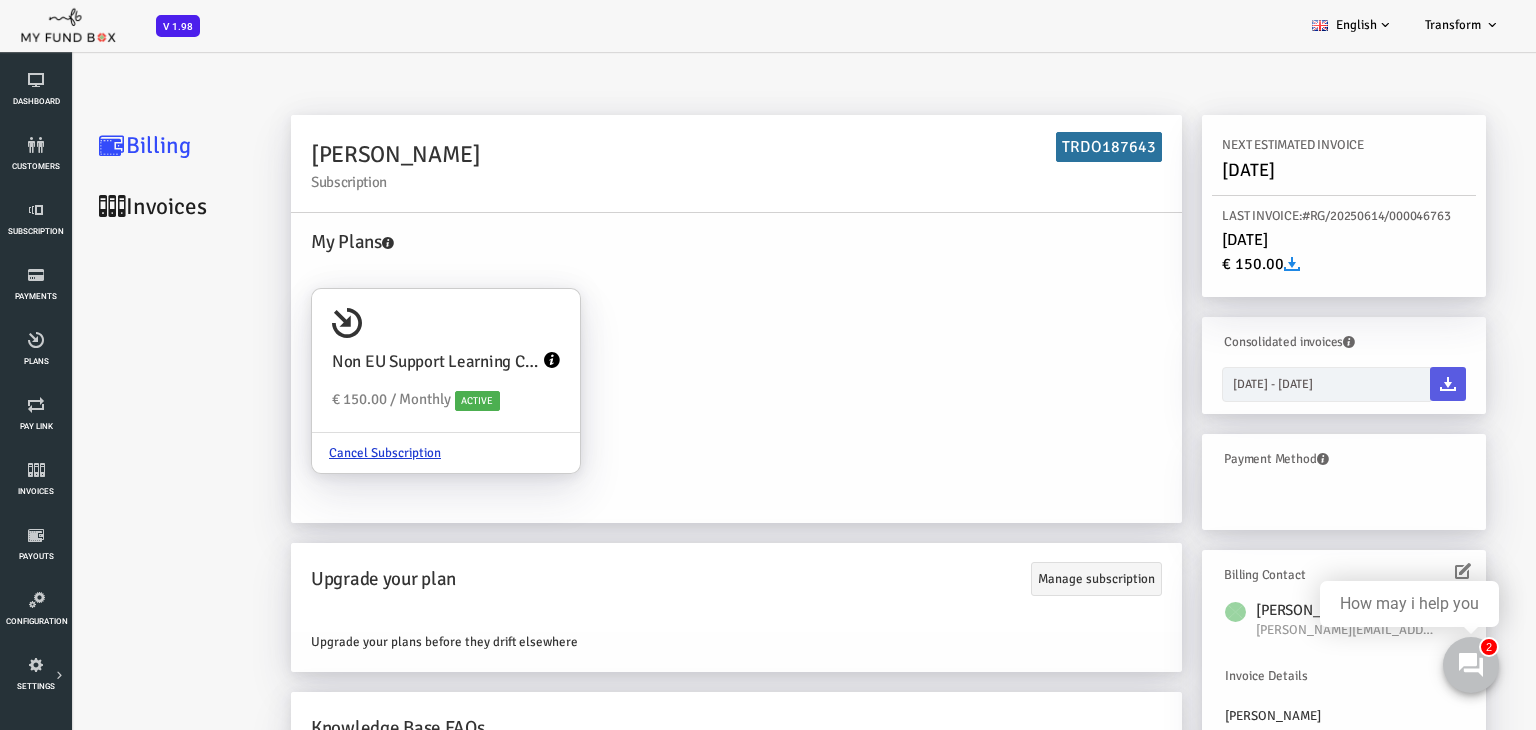 click 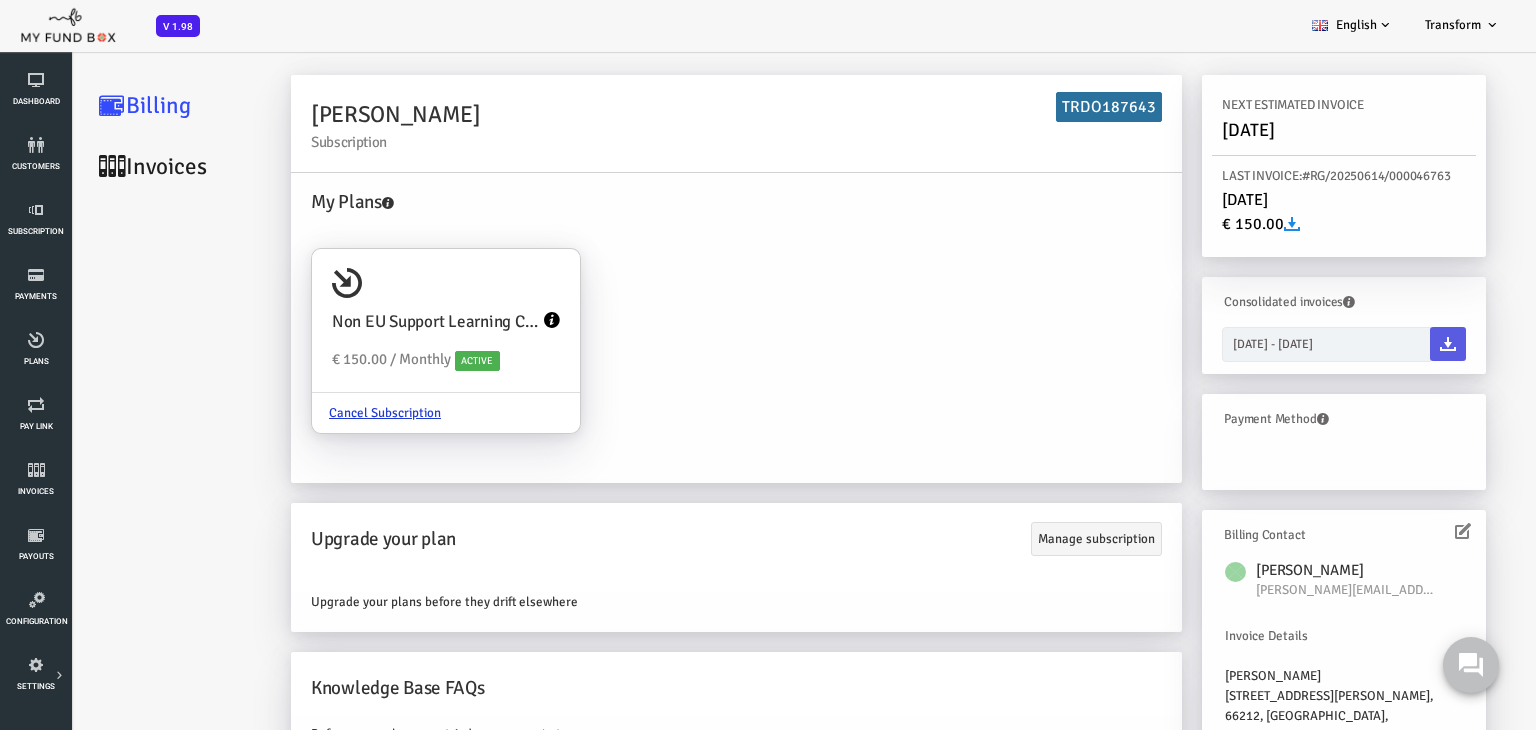 scroll, scrollTop: 106, scrollLeft: 0, axis: vertical 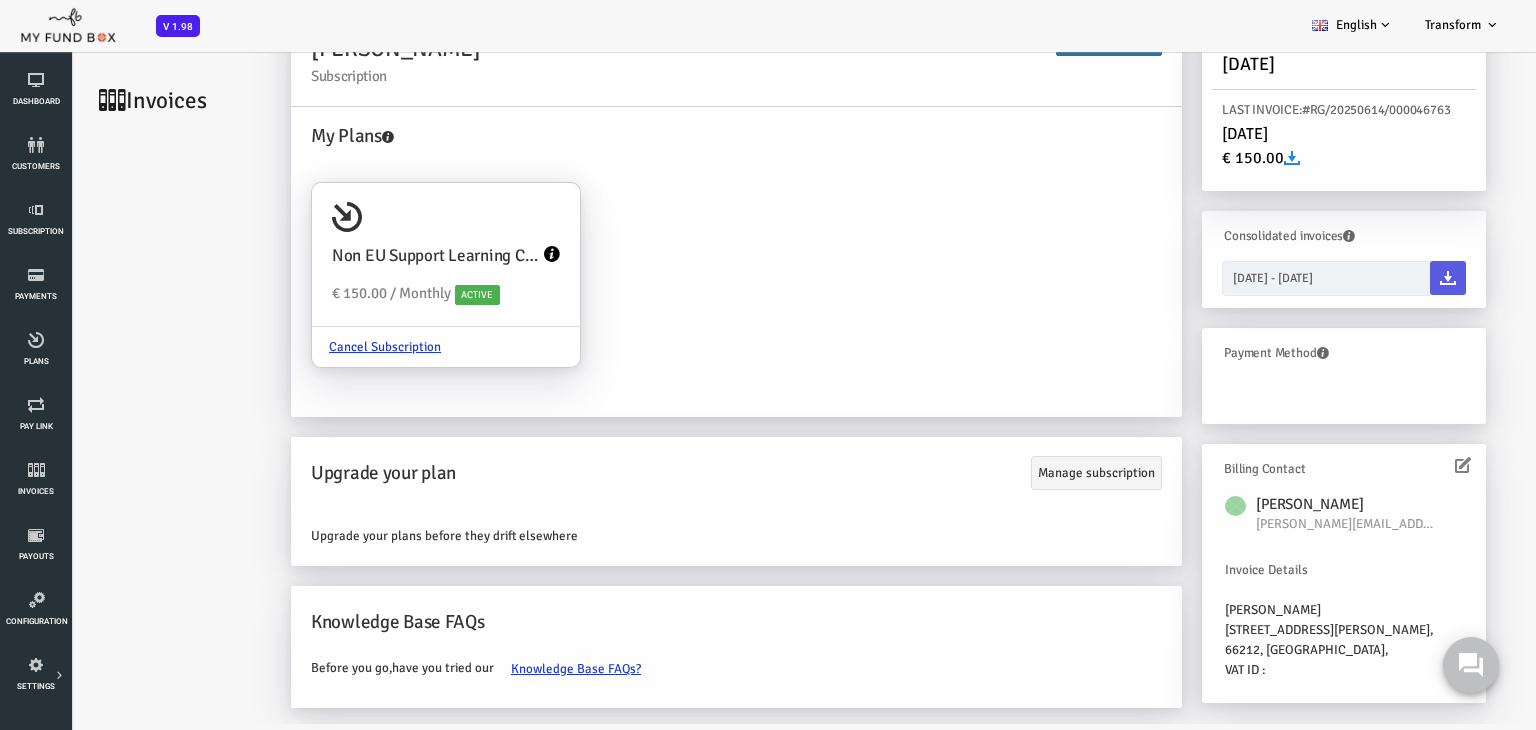 click on "66212,
[GEOGRAPHIC_DATA]," at bounding box center (1283, 650) 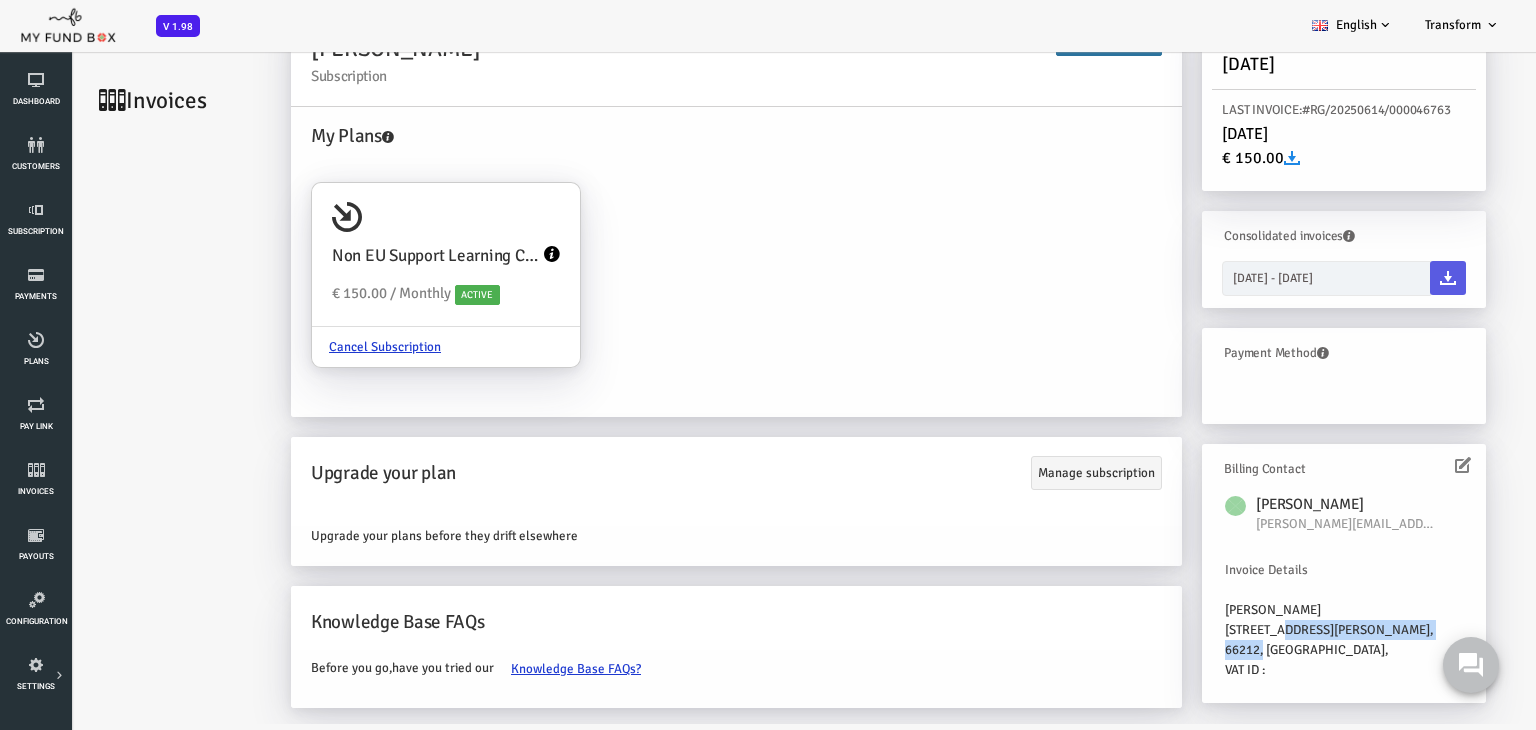 drag, startPoint x: 1193, startPoint y: 649, endPoint x: 1152, endPoint y: 630, distance: 45.188496 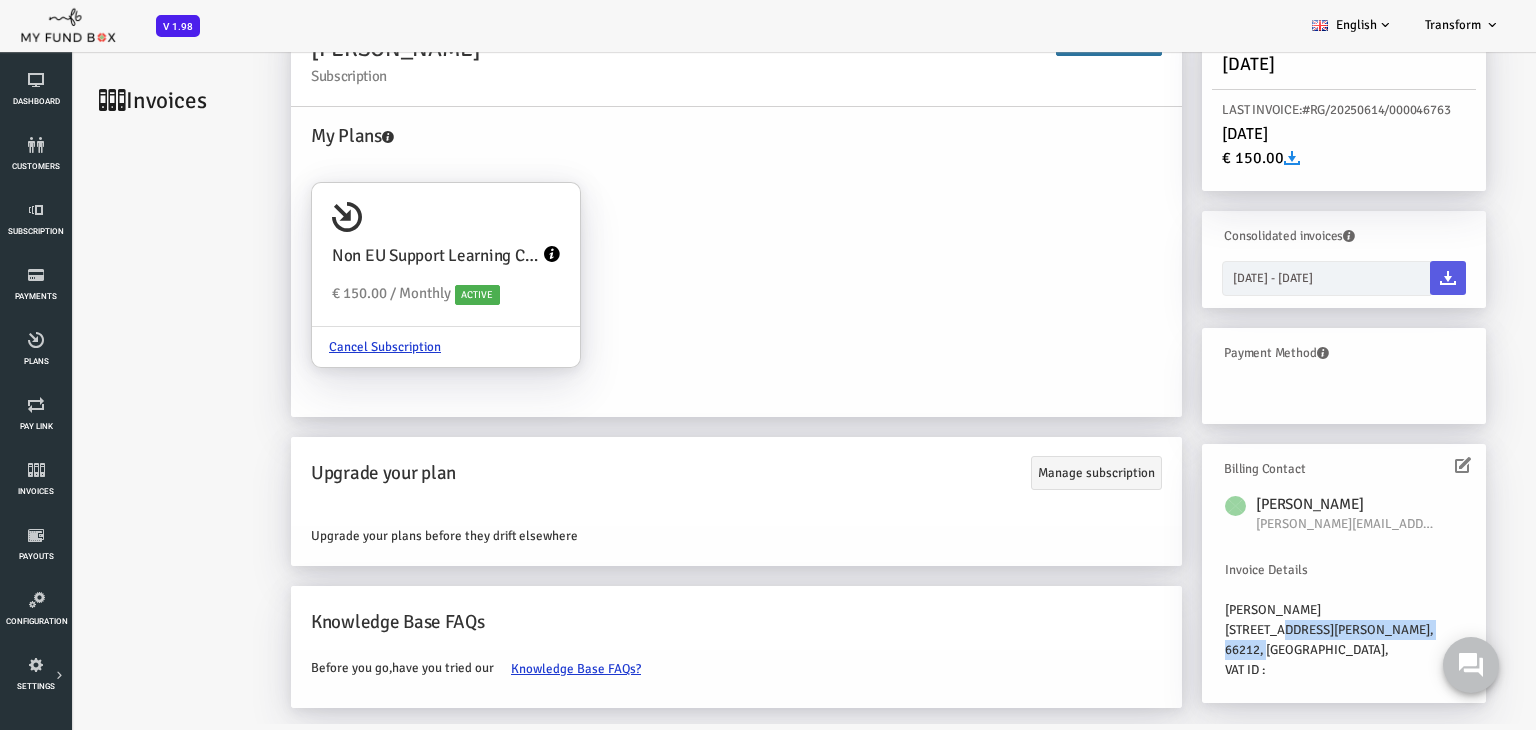 drag, startPoint x: 1197, startPoint y: 649, endPoint x: 1155, endPoint y: 632, distance: 45.310043 